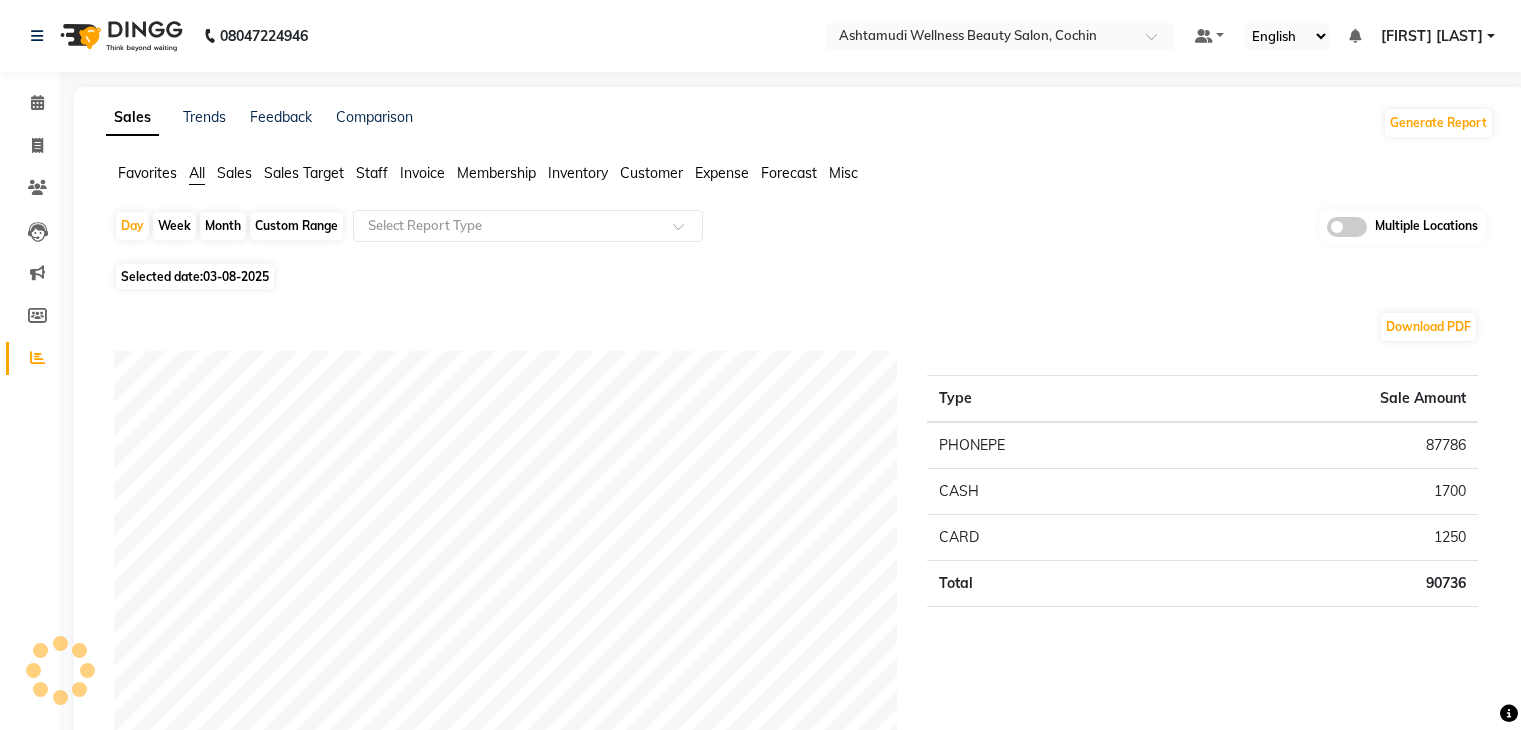 scroll, scrollTop: 0, scrollLeft: 0, axis: both 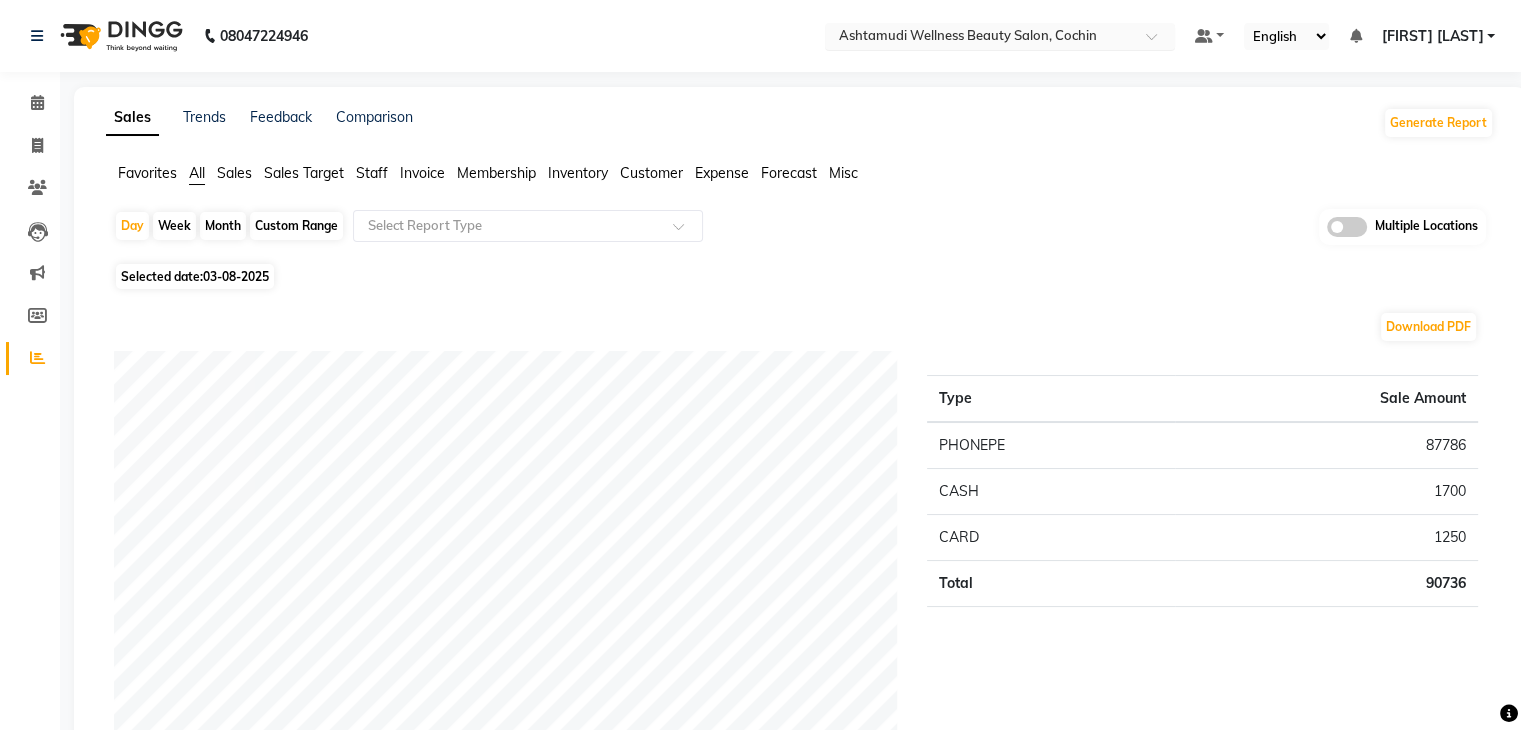 click at bounding box center (980, 38) 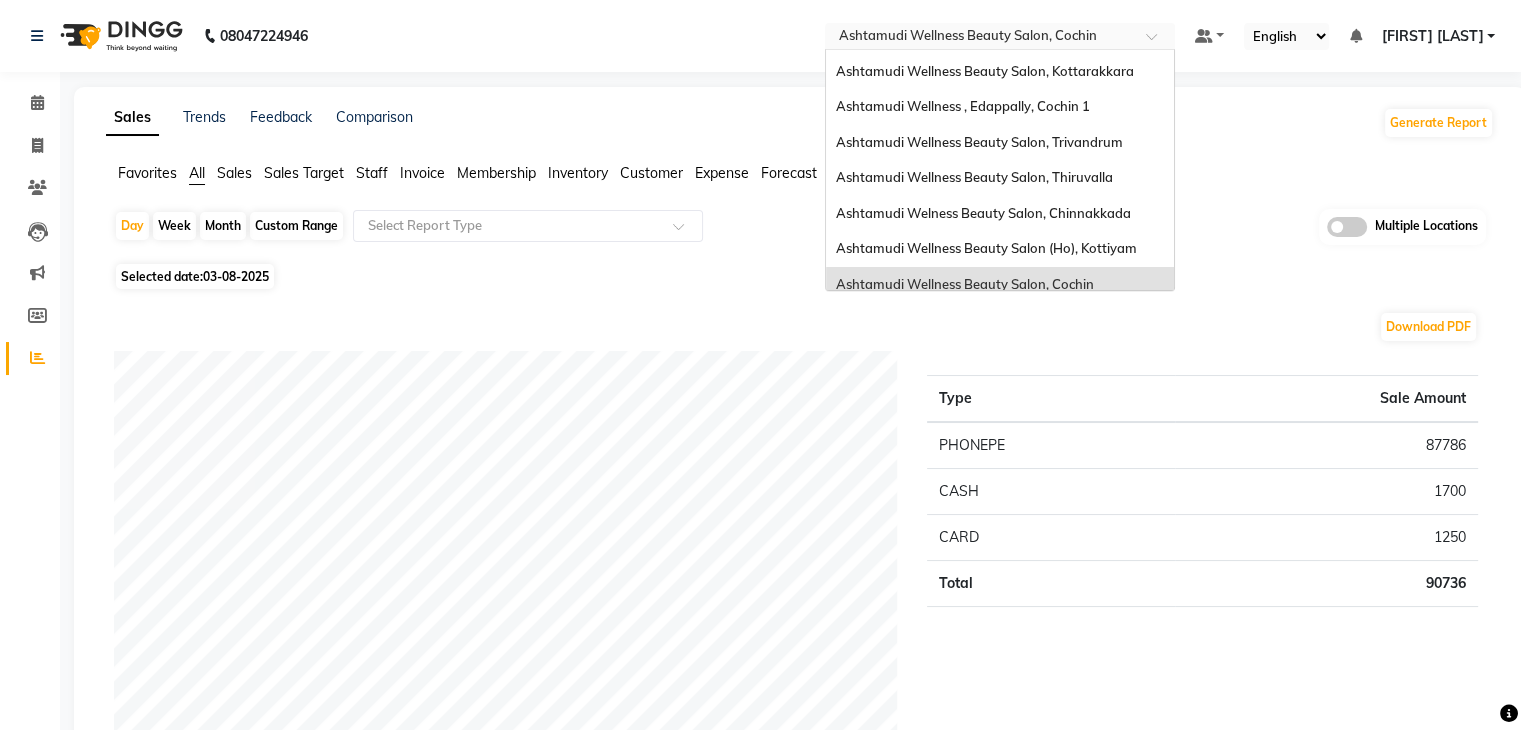 scroll, scrollTop: 0, scrollLeft: 0, axis: both 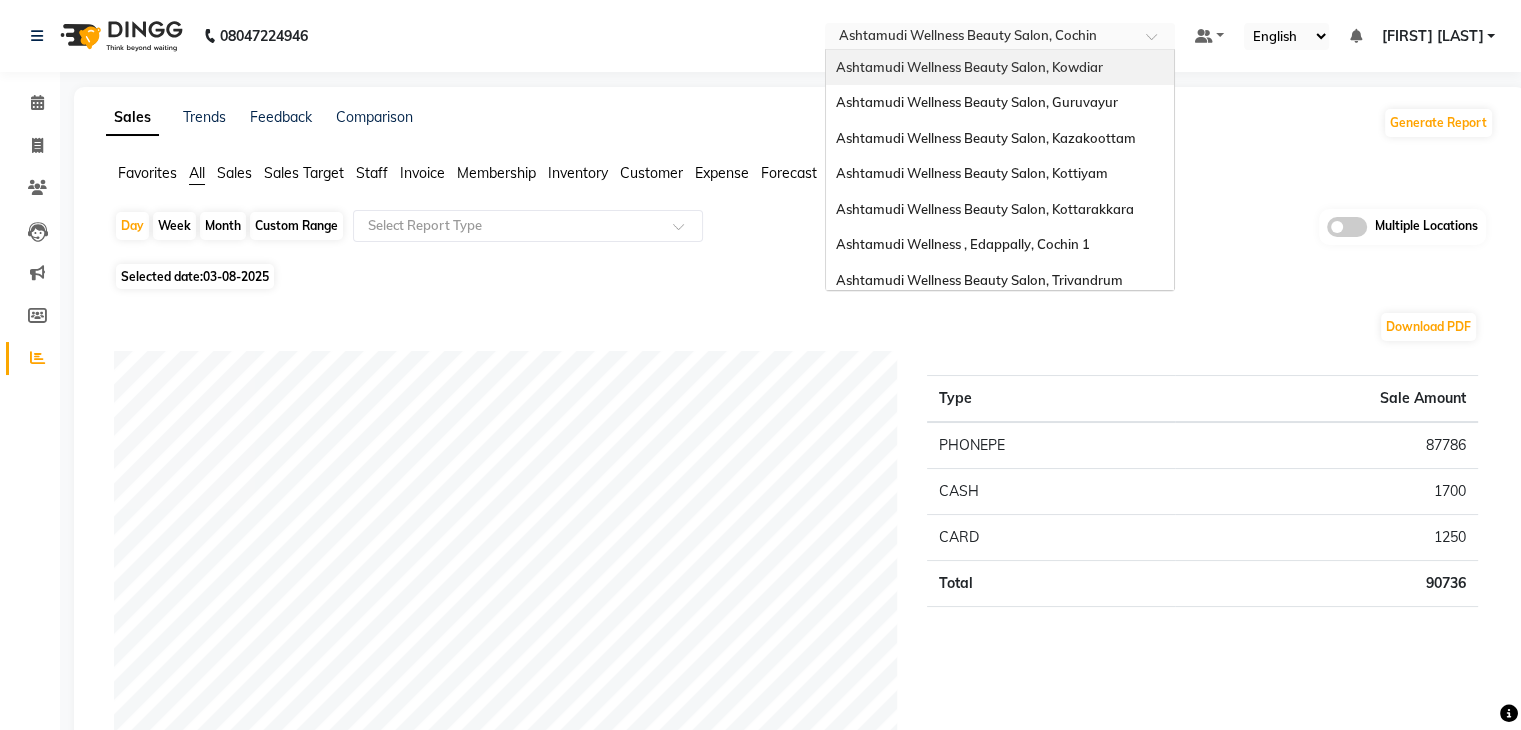 click on "Ashtamudi Wellness Beauty Salon, Kowdiar" at bounding box center (1000, 68) 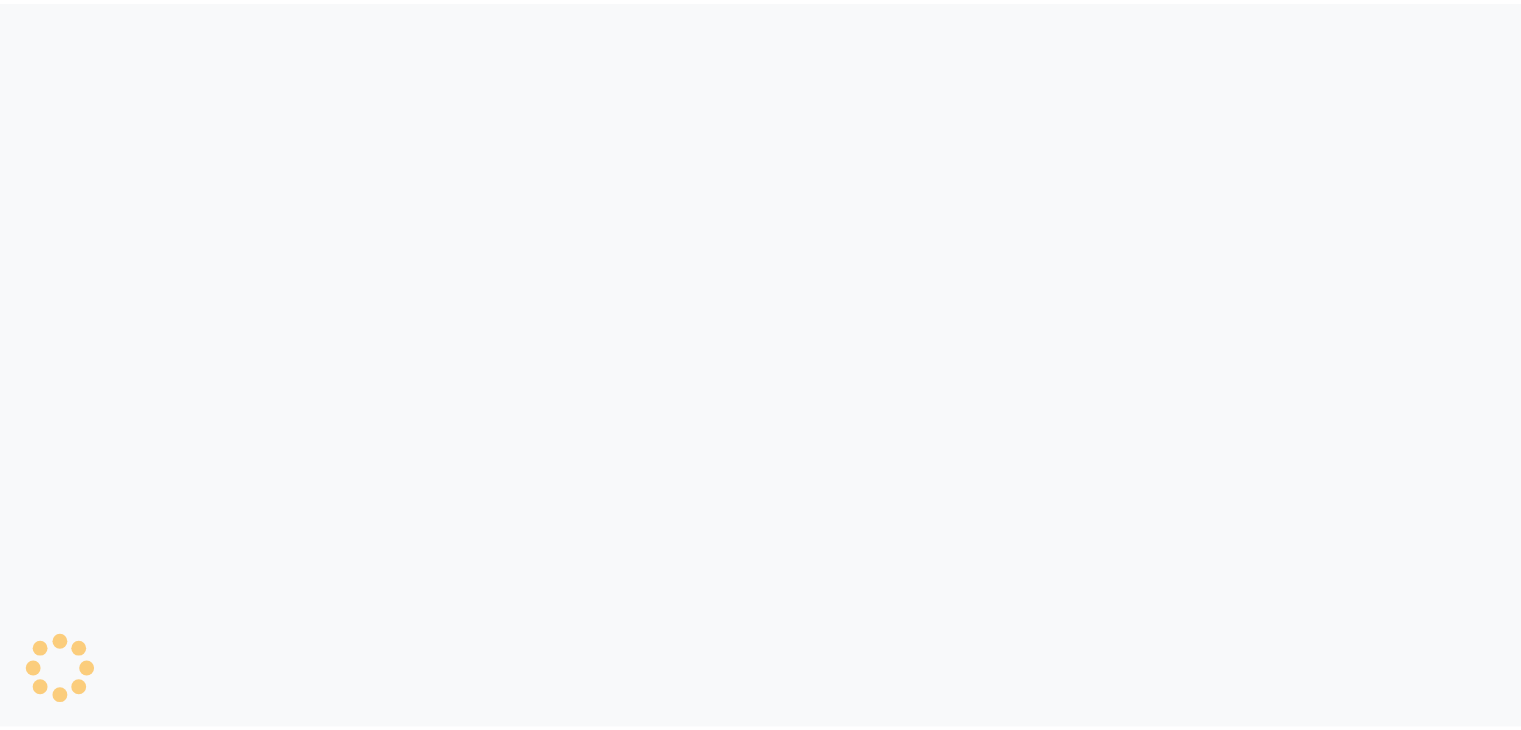 scroll, scrollTop: 0, scrollLeft: 0, axis: both 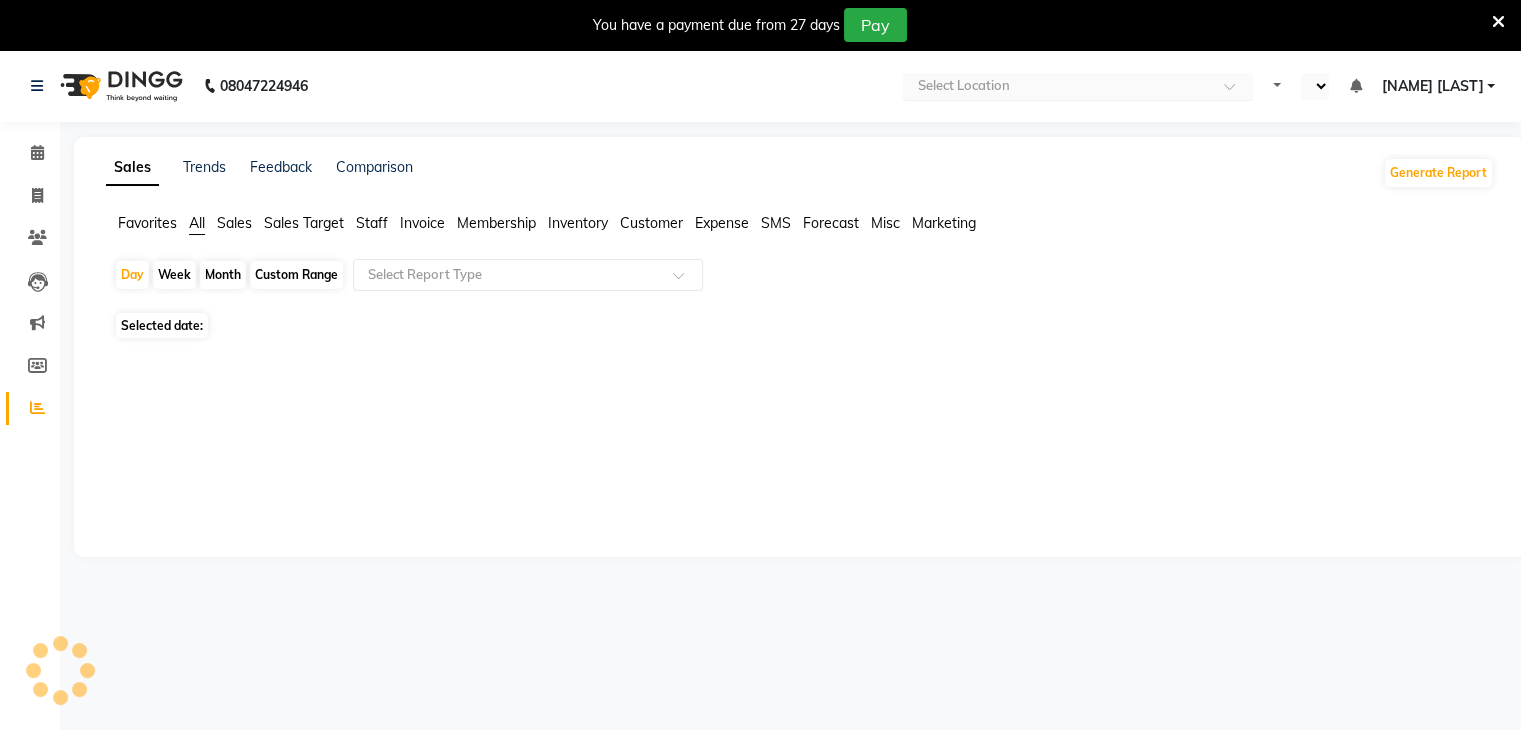 select on "en" 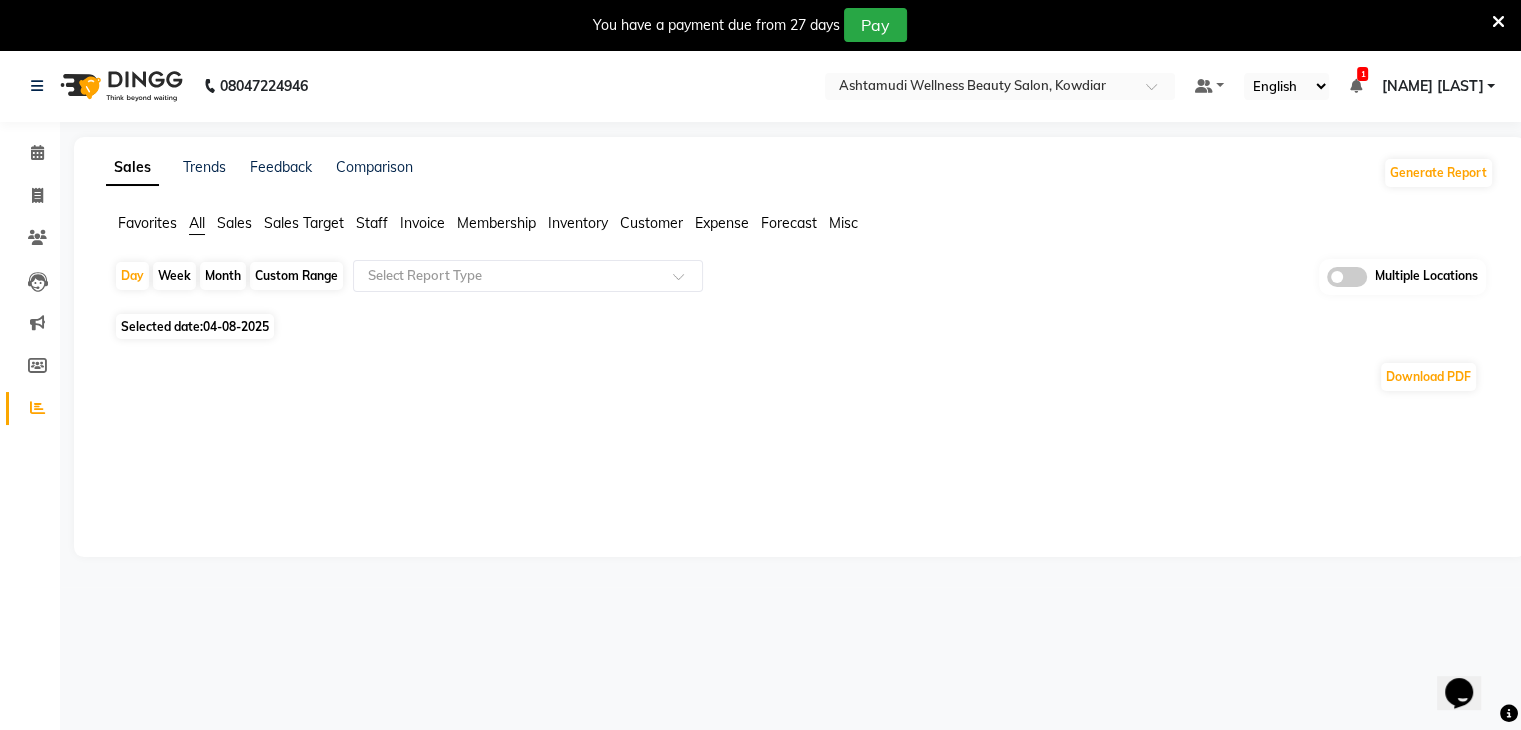 scroll, scrollTop: 0, scrollLeft: 0, axis: both 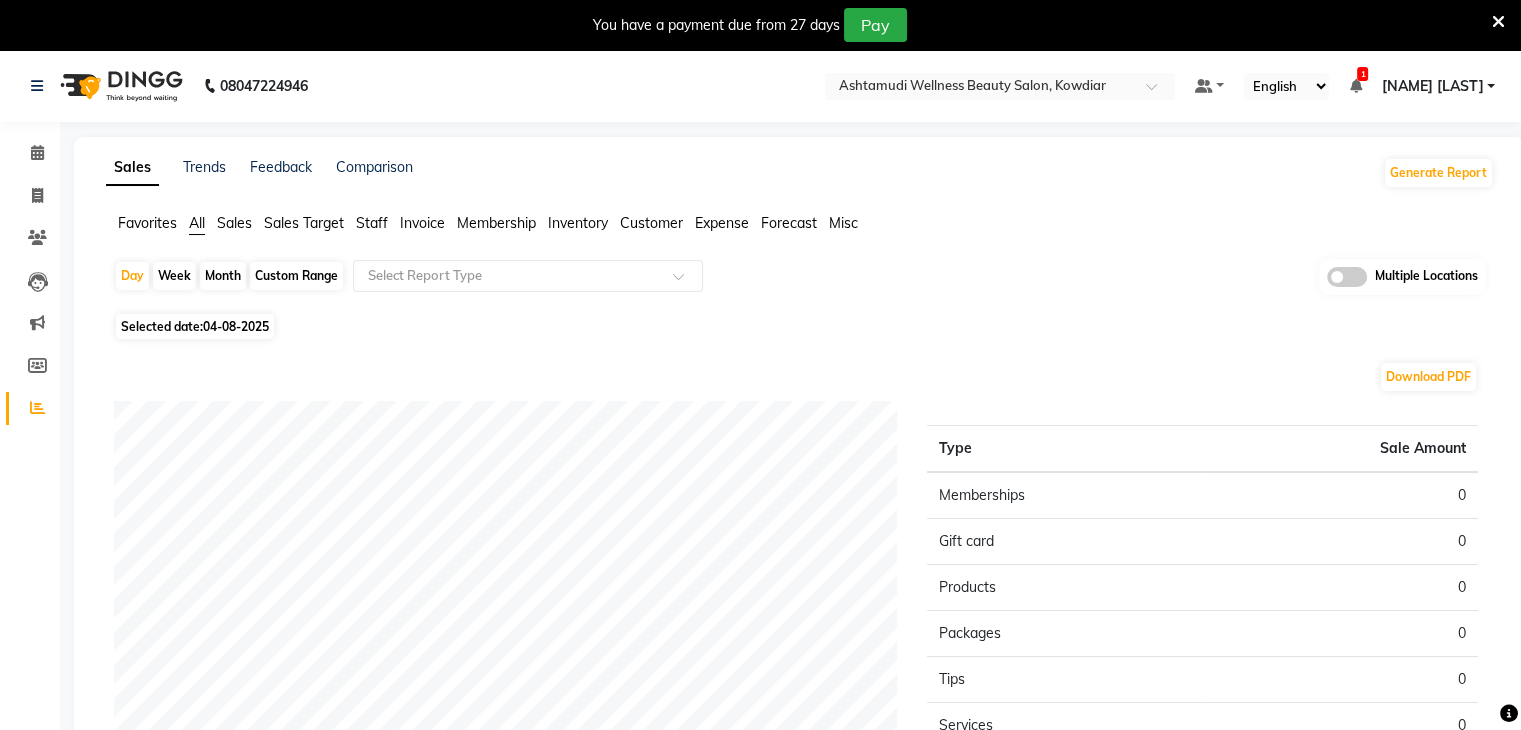 click on "04-08-2025" 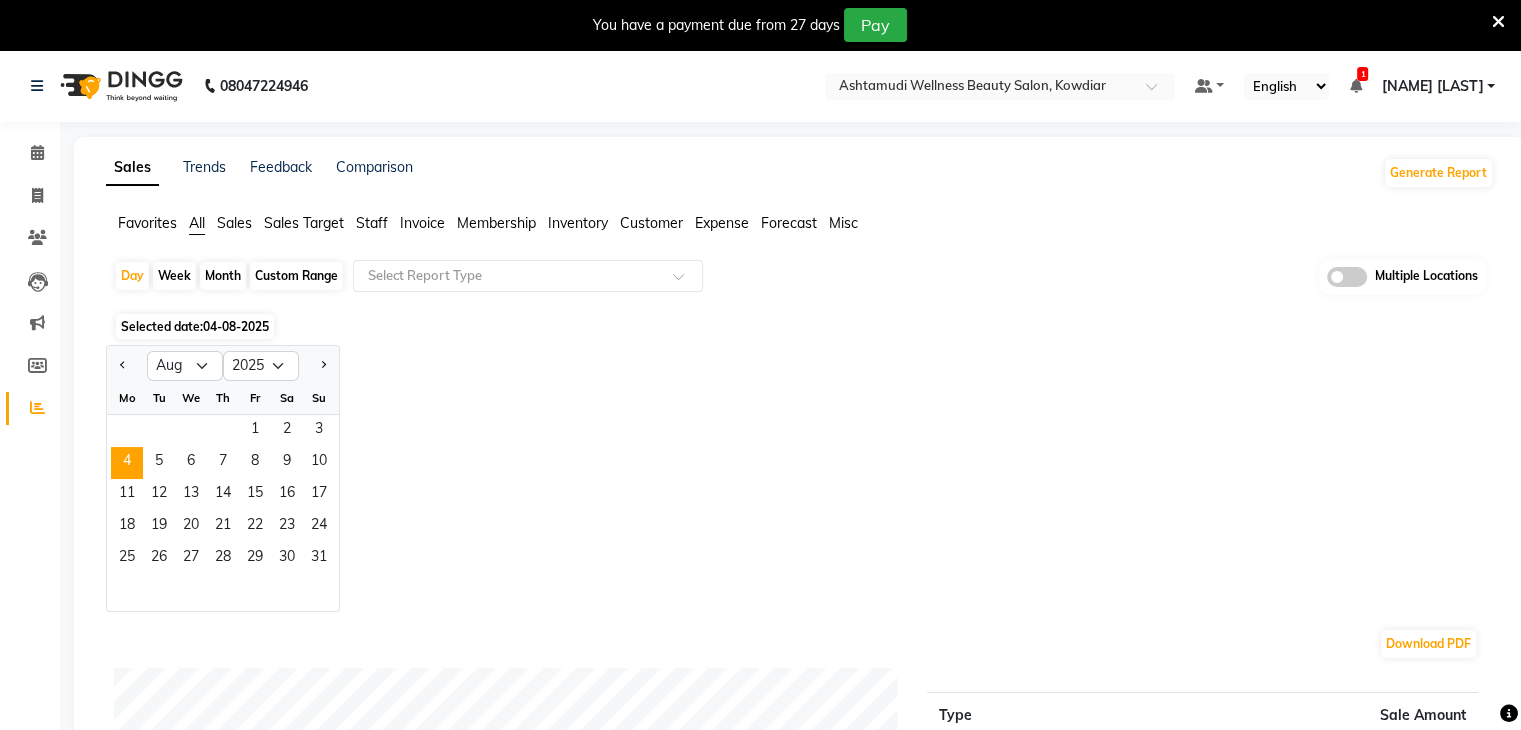 click 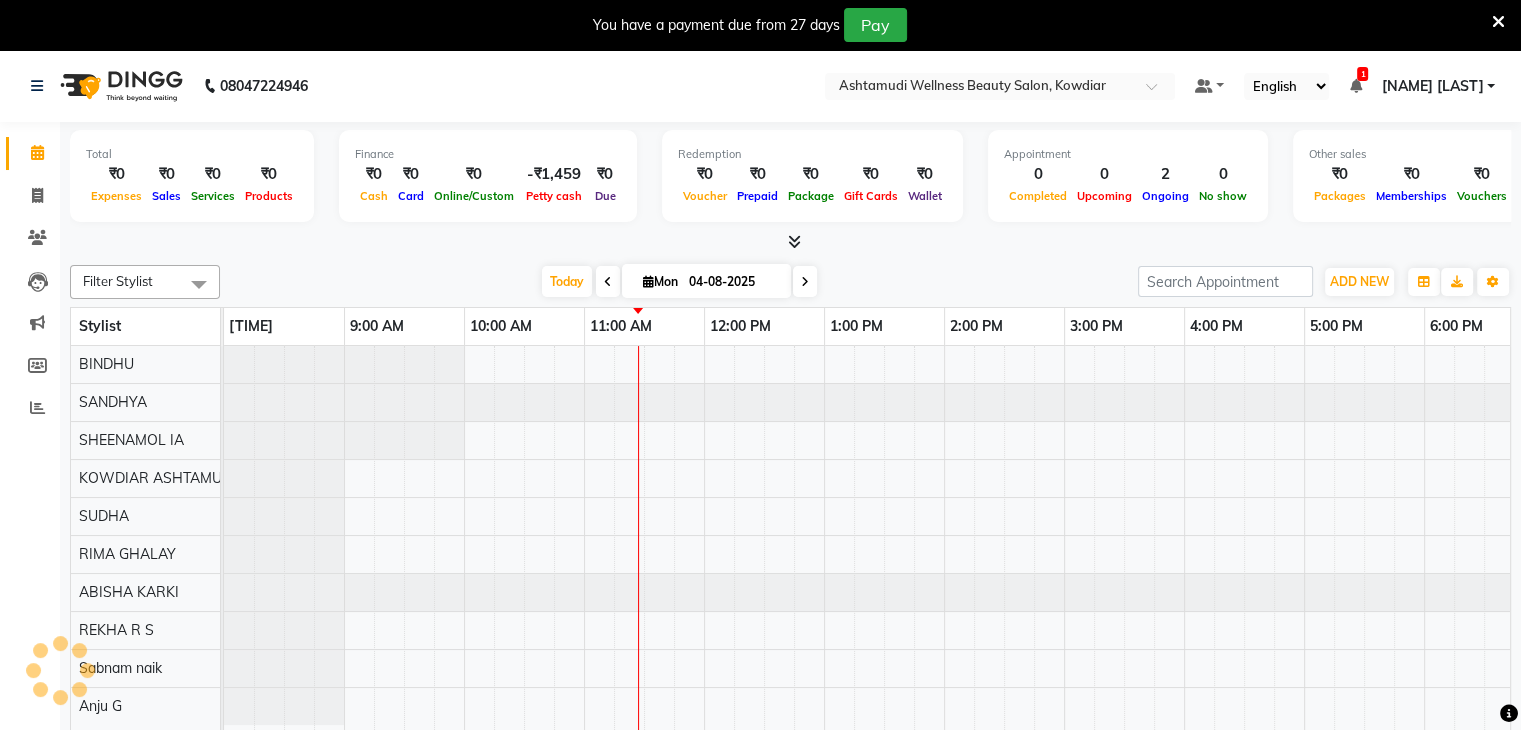 scroll, scrollTop: 0, scrollLeft: 0, axis: both 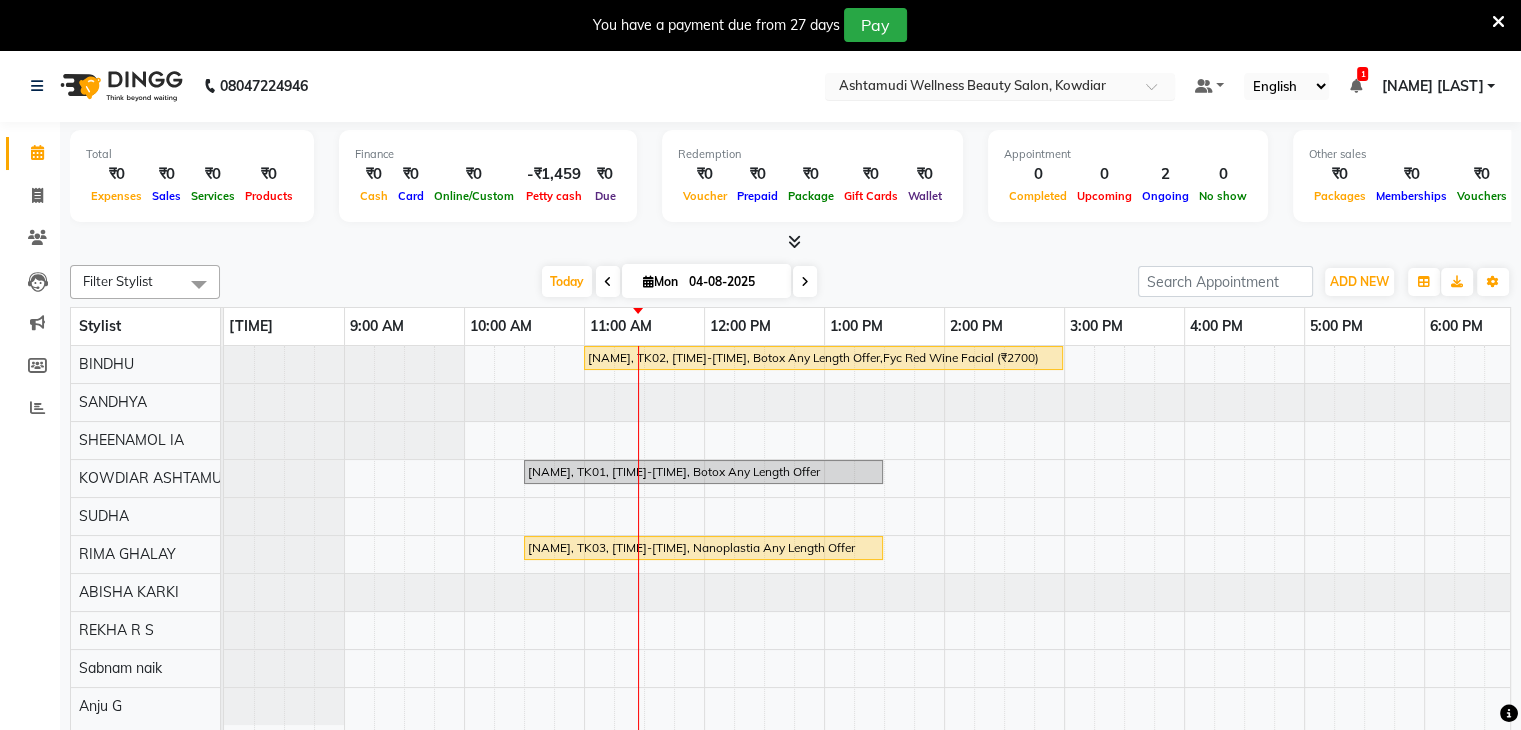 click at bounding box center (980, 88) 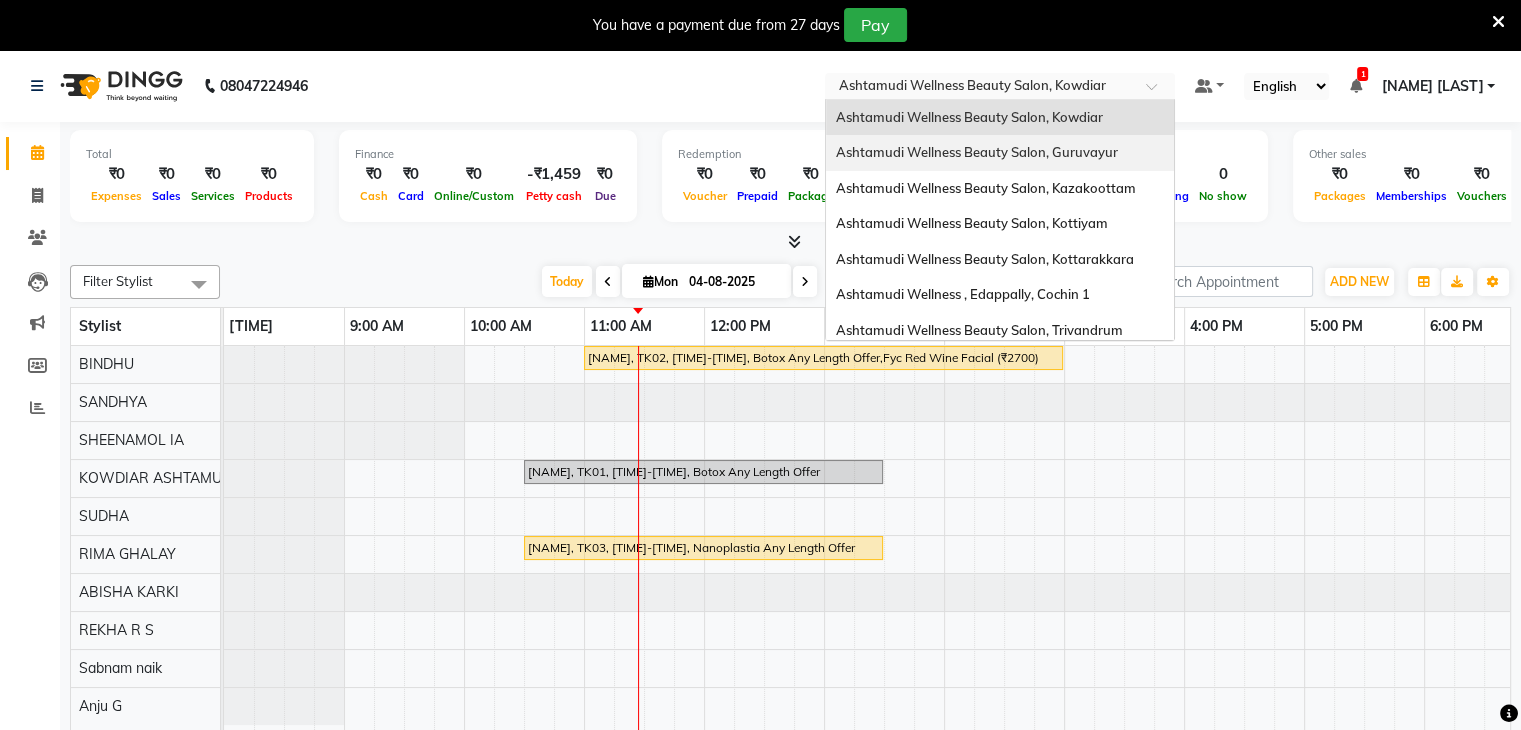 click on "Ashtamudi Wellness Beauty Salon, Guruvayur" at bounding box center (977, 152) 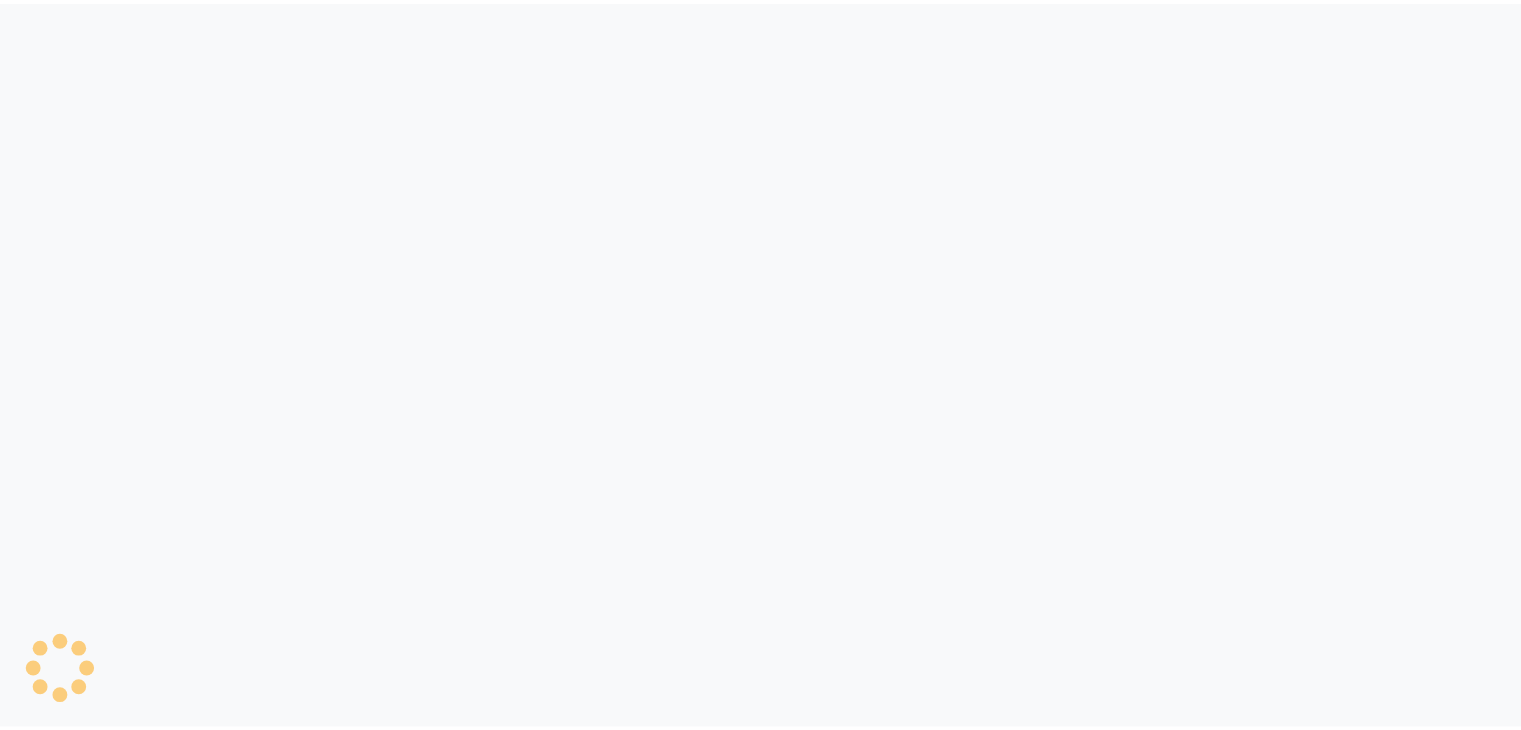 scroll, scrollTop: 0, scrollLeft: 0, axis: both 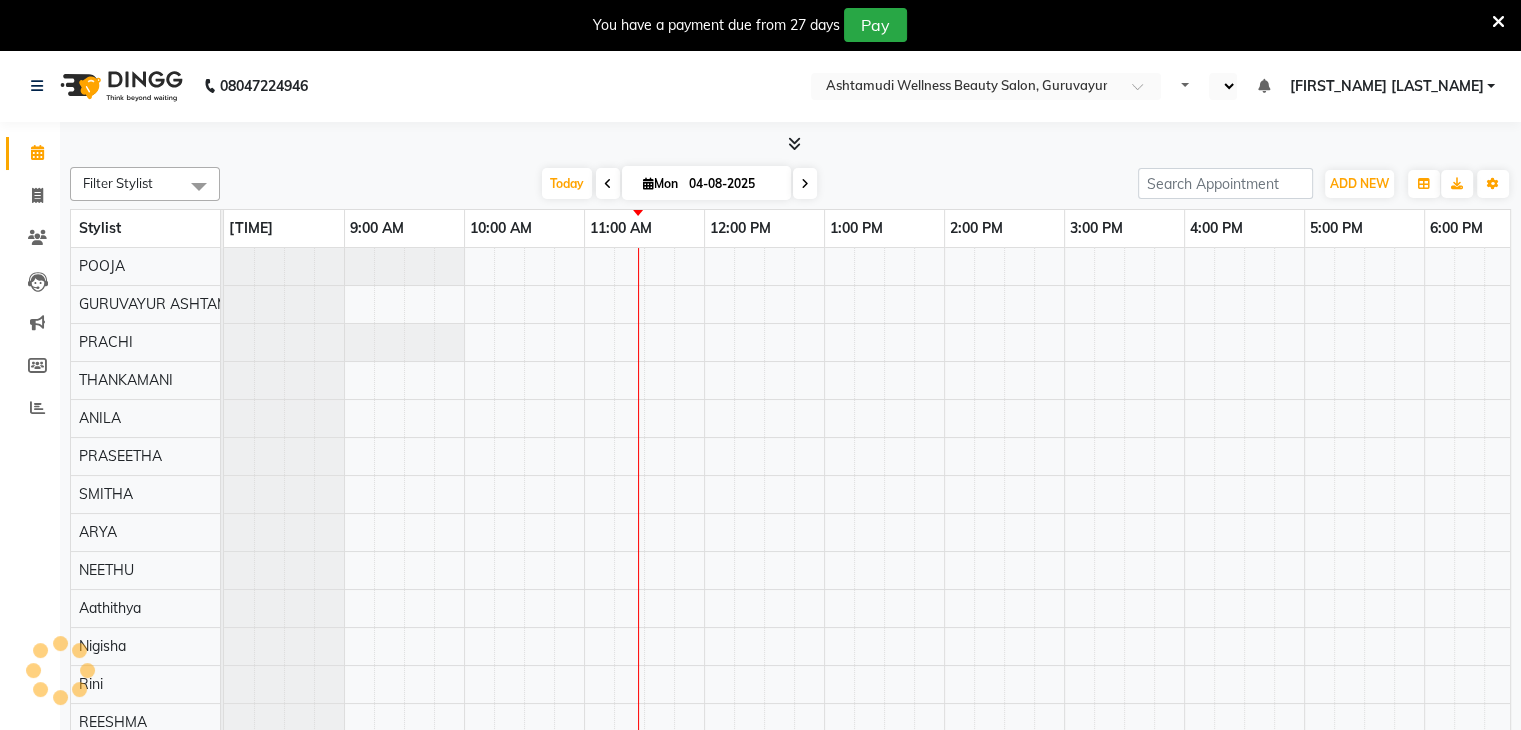 select on "en" 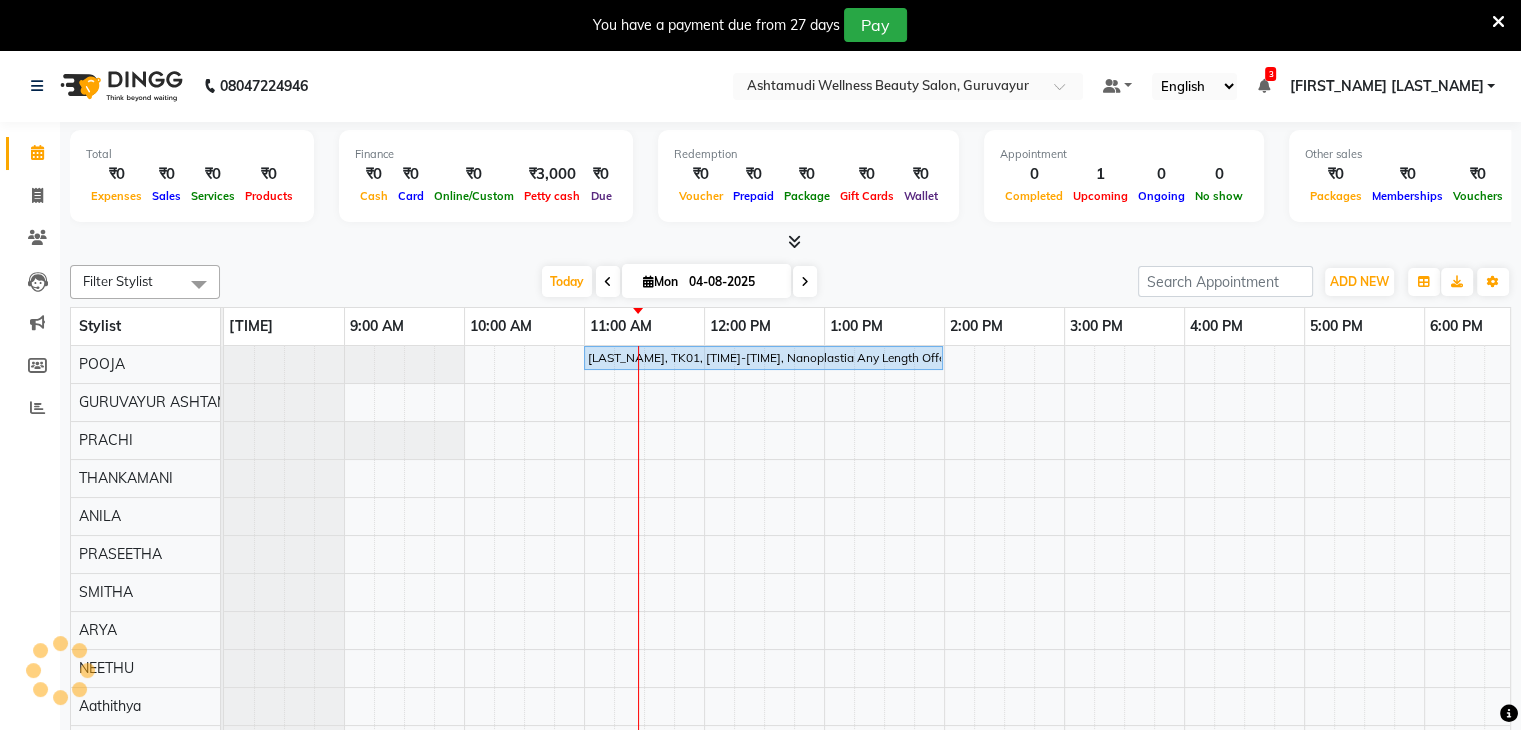 scroll, scrollTop: 0, scrollLeft: 0, axis: both 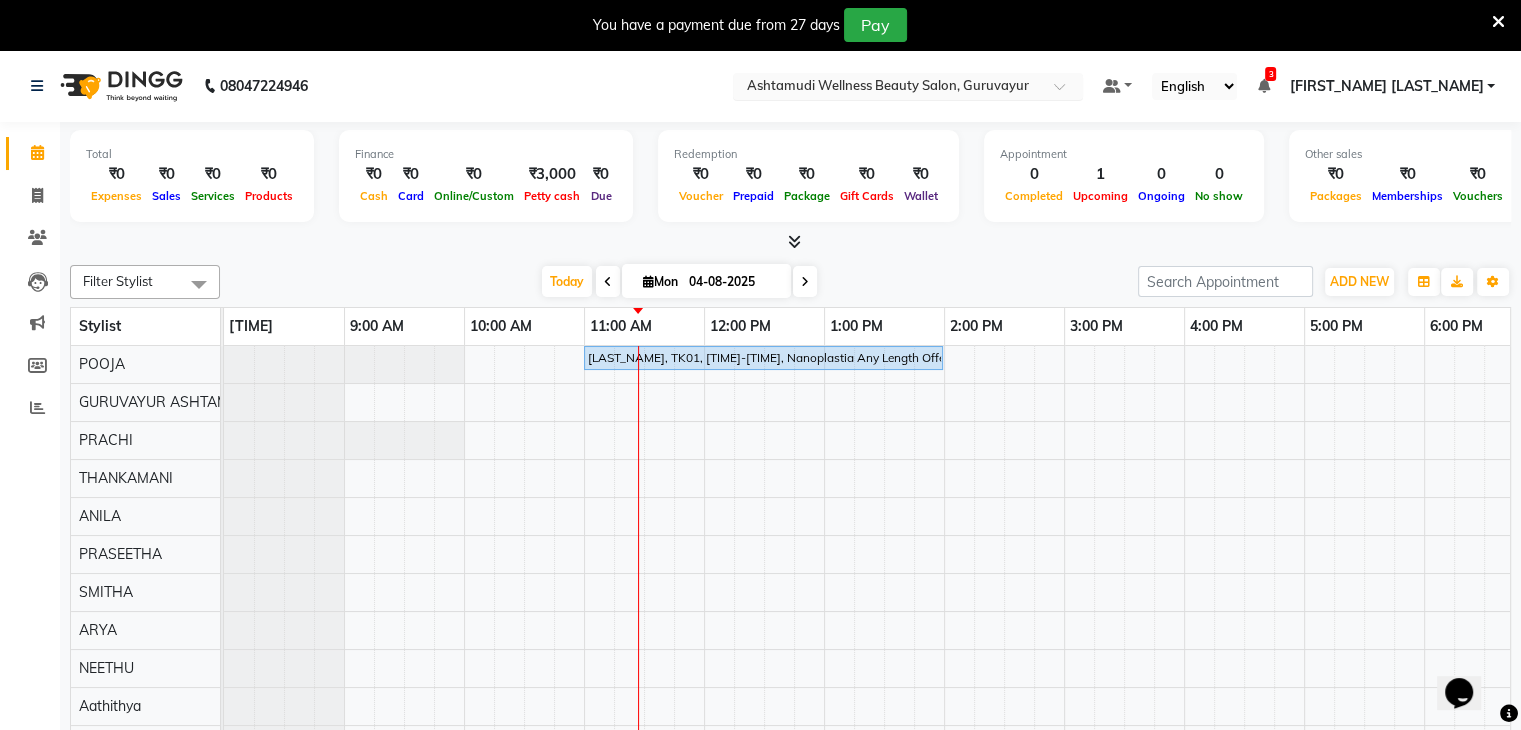 click at bounding box center [888, 88] 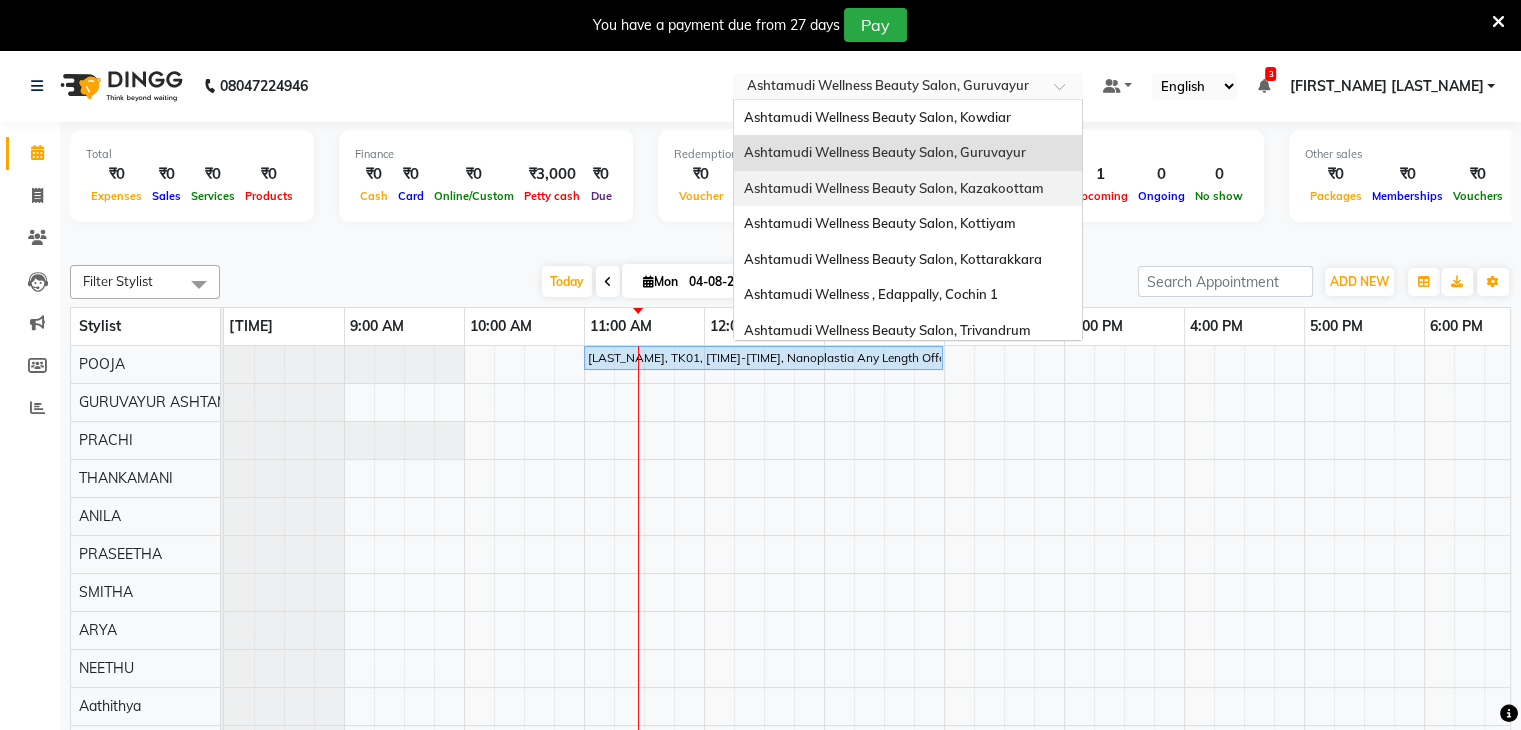 click on "Ashtamudi Wellness Beauty Salon, Kazakoottam" at bounding box center [894, 188] 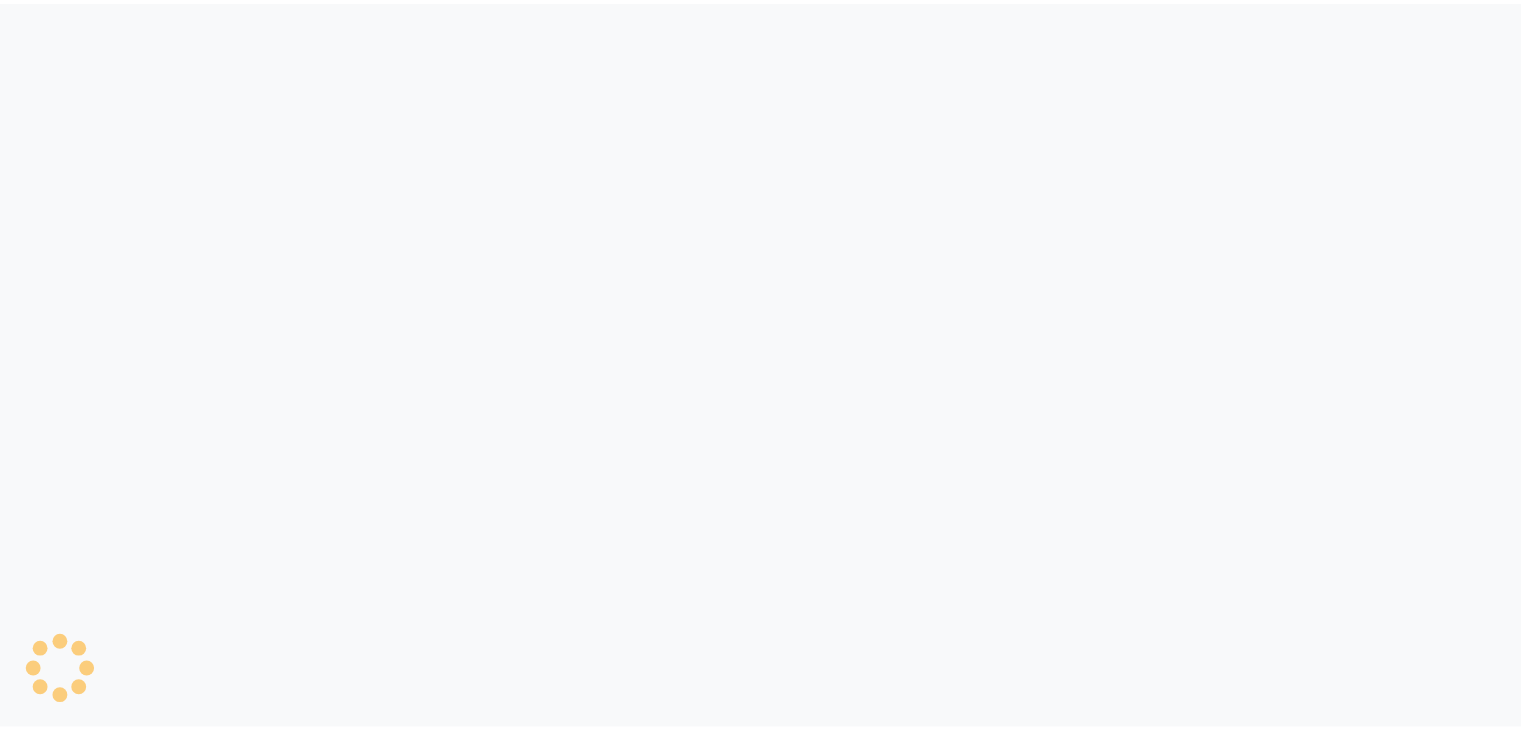 scroll, scrollTop: 0, scrollLeft: 0, axis: both 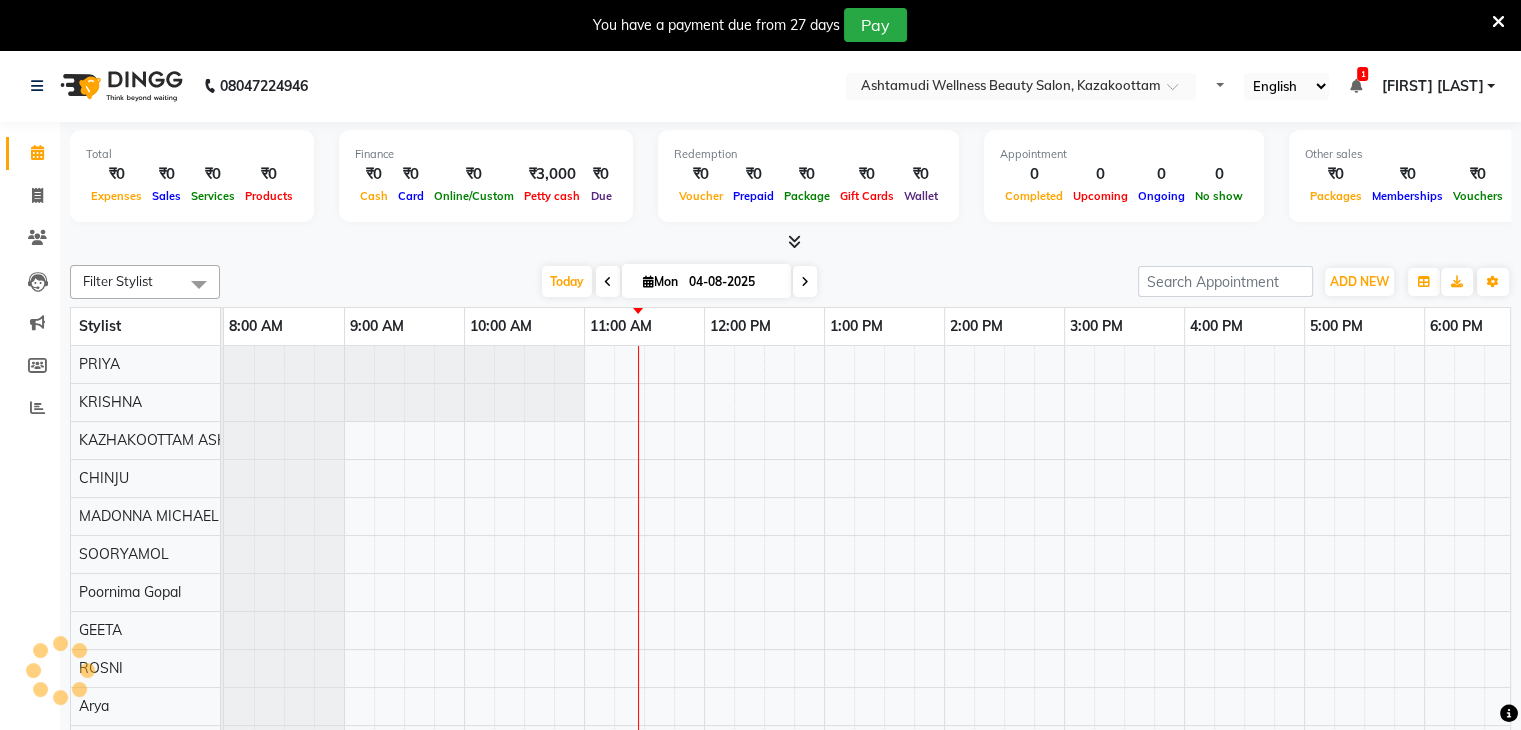 select on "en" 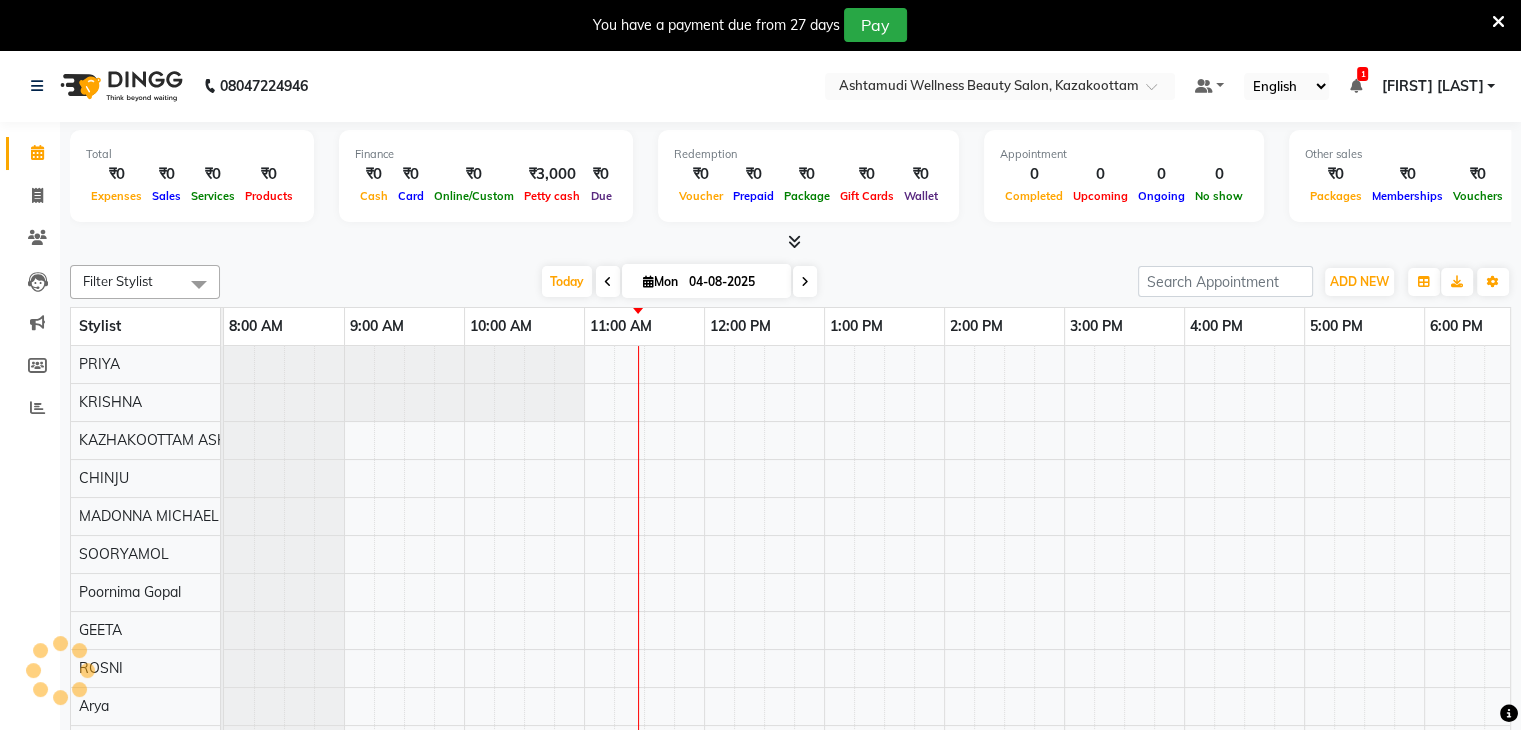 scroll, scrollTop: 0, scrollLeft: 0, axis: both 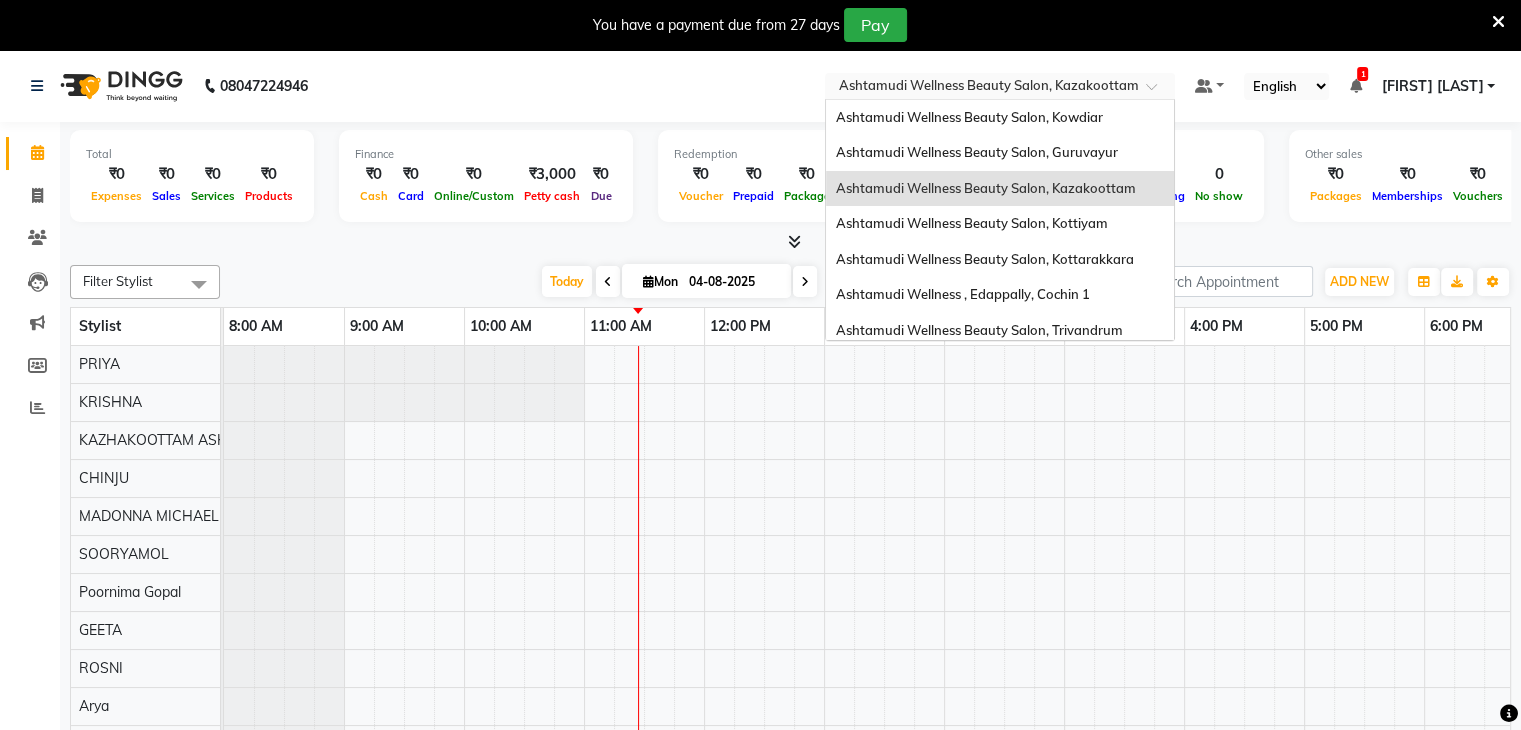 click at bounding box center (980, 88) 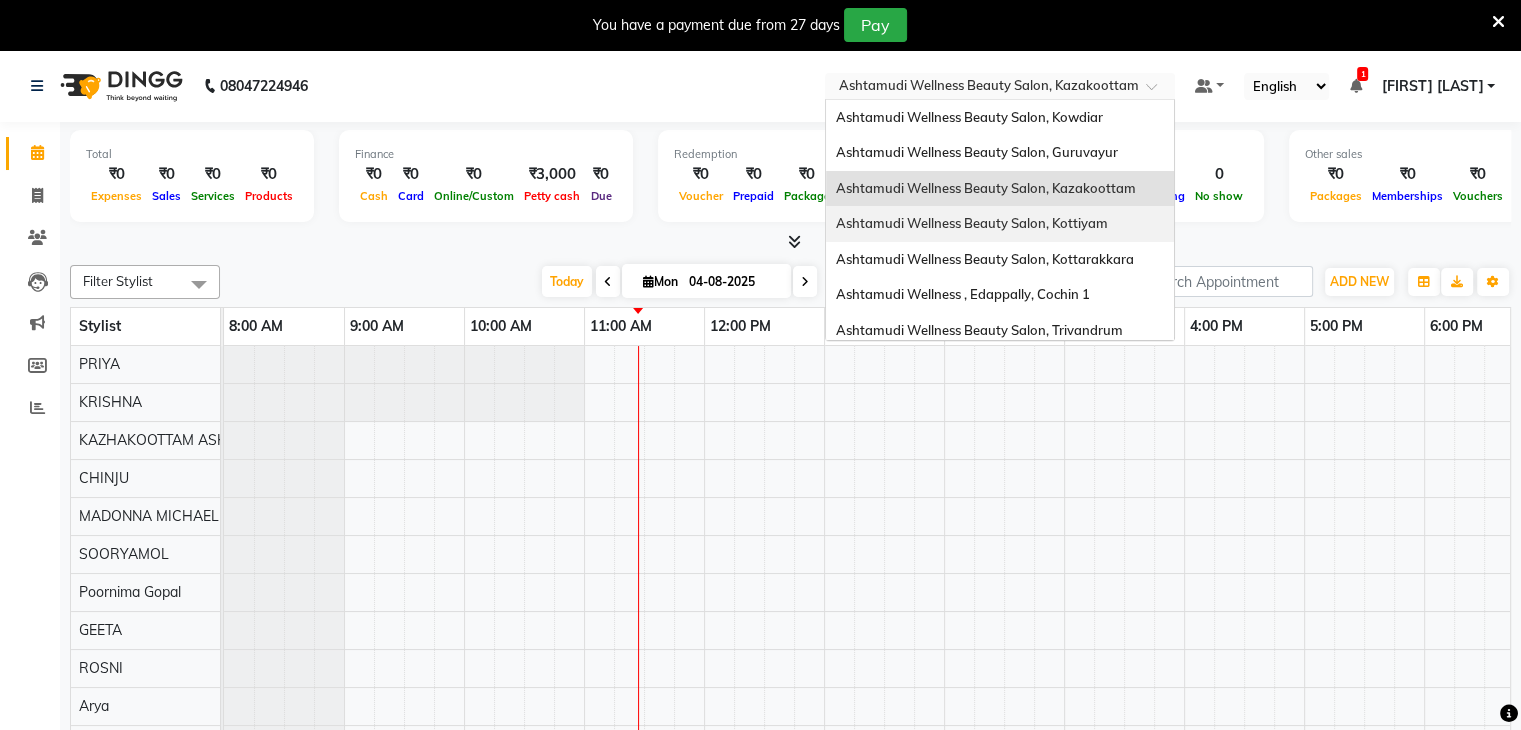 click on "Ashtamudi Wellness Beauty Salon, Kottiyam" at bounding box center [1000, 224] 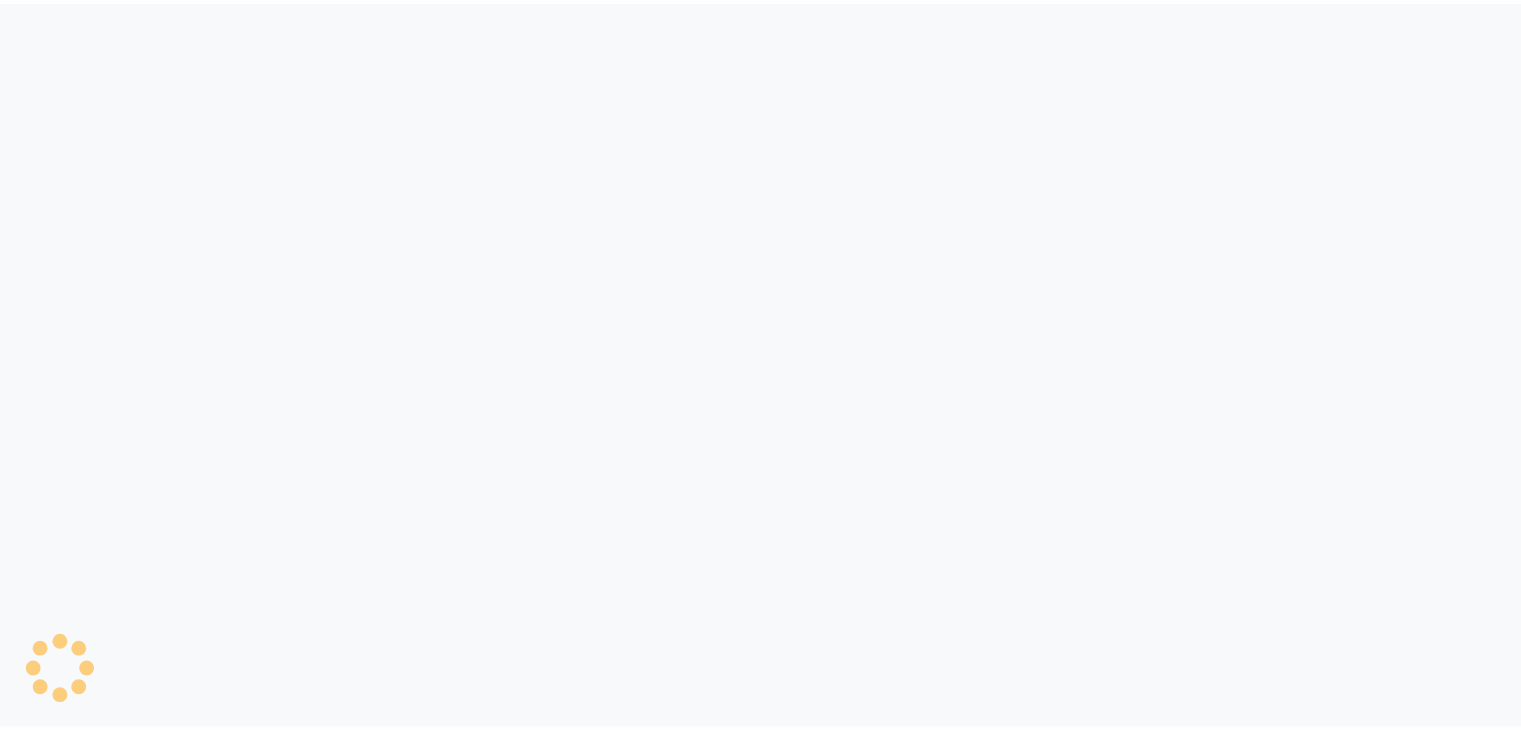 scroll, scrollTop: 0, scrollLeft: 0, axis: both 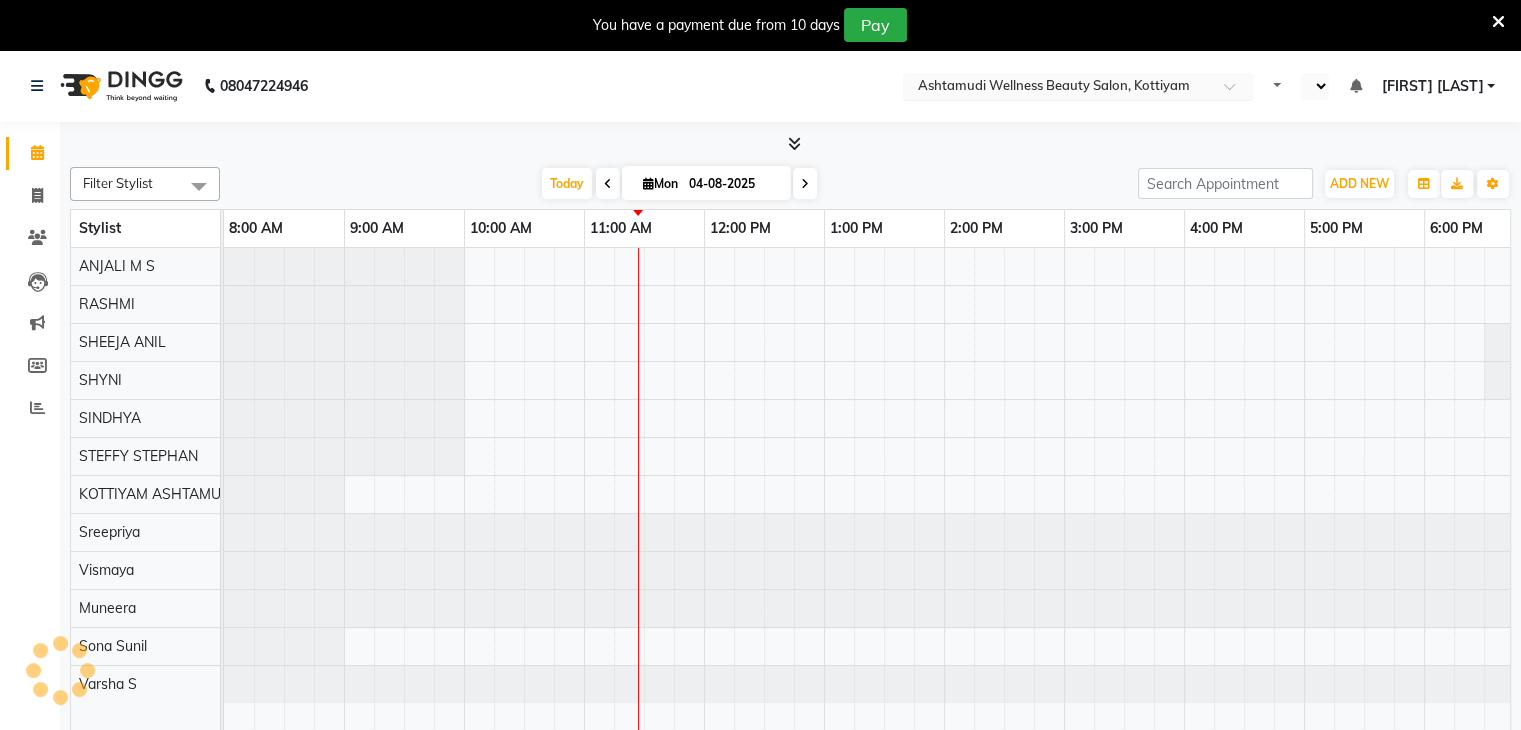 select on "en" 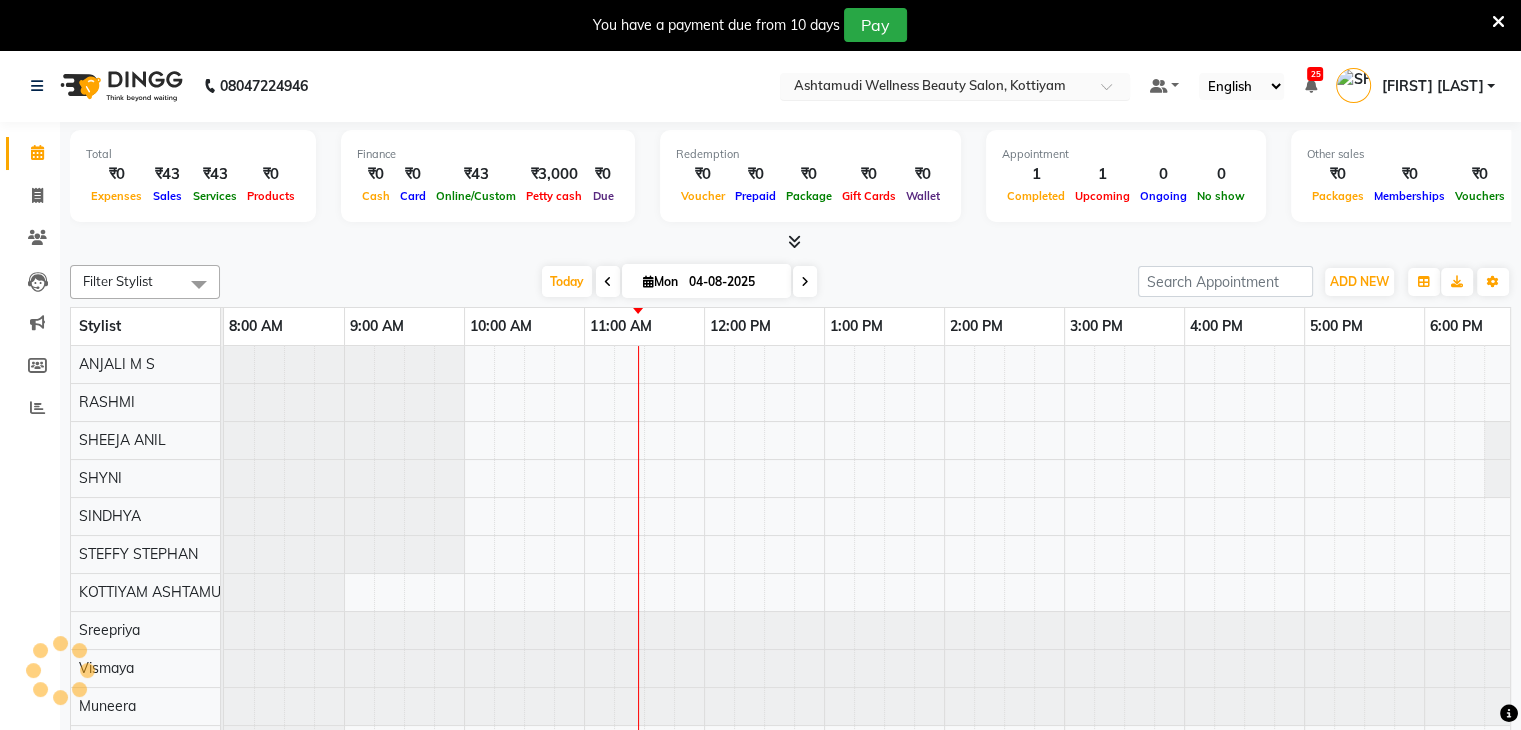 scroll, scrollTop: 0, scrollLeft: 0, axis: both 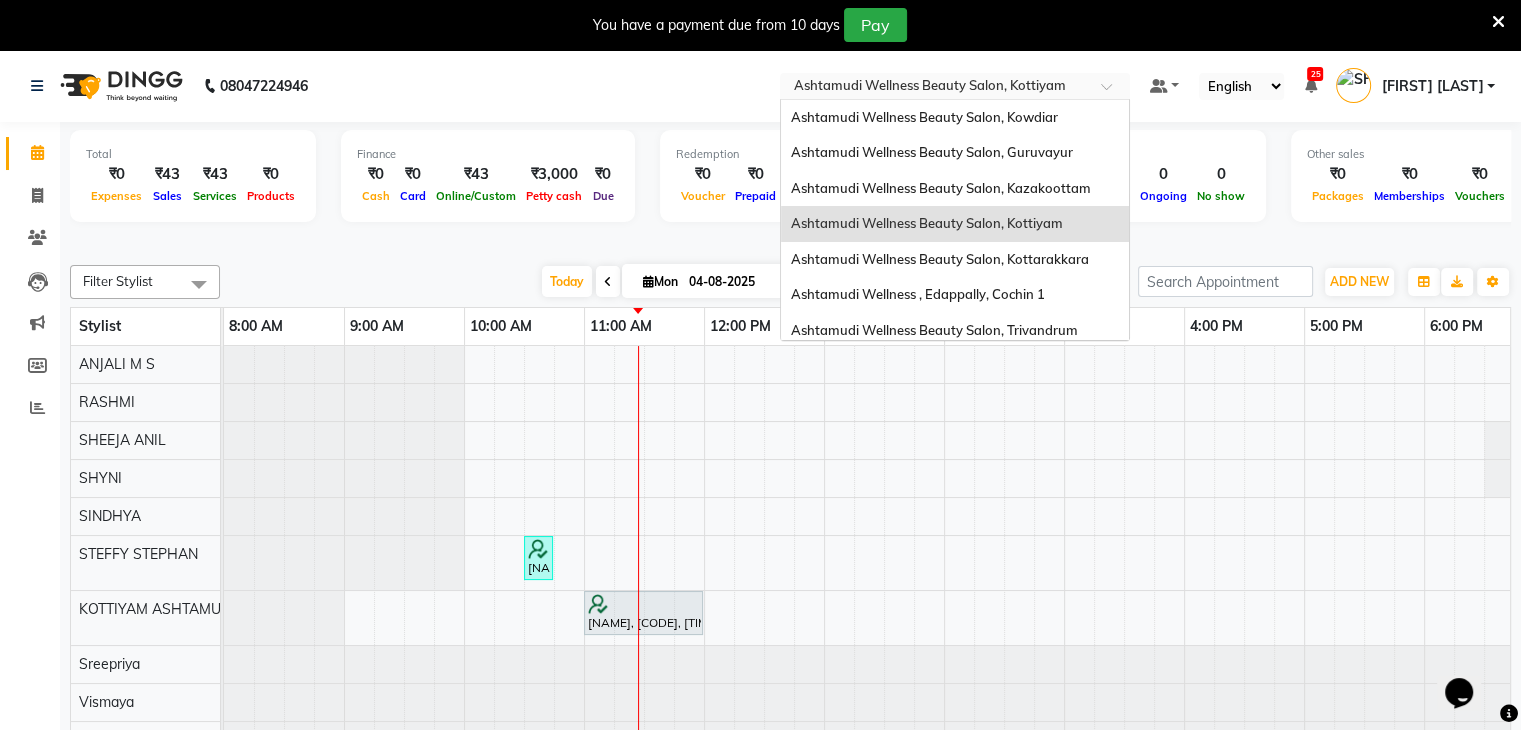 click at bounding box center [935, 88] 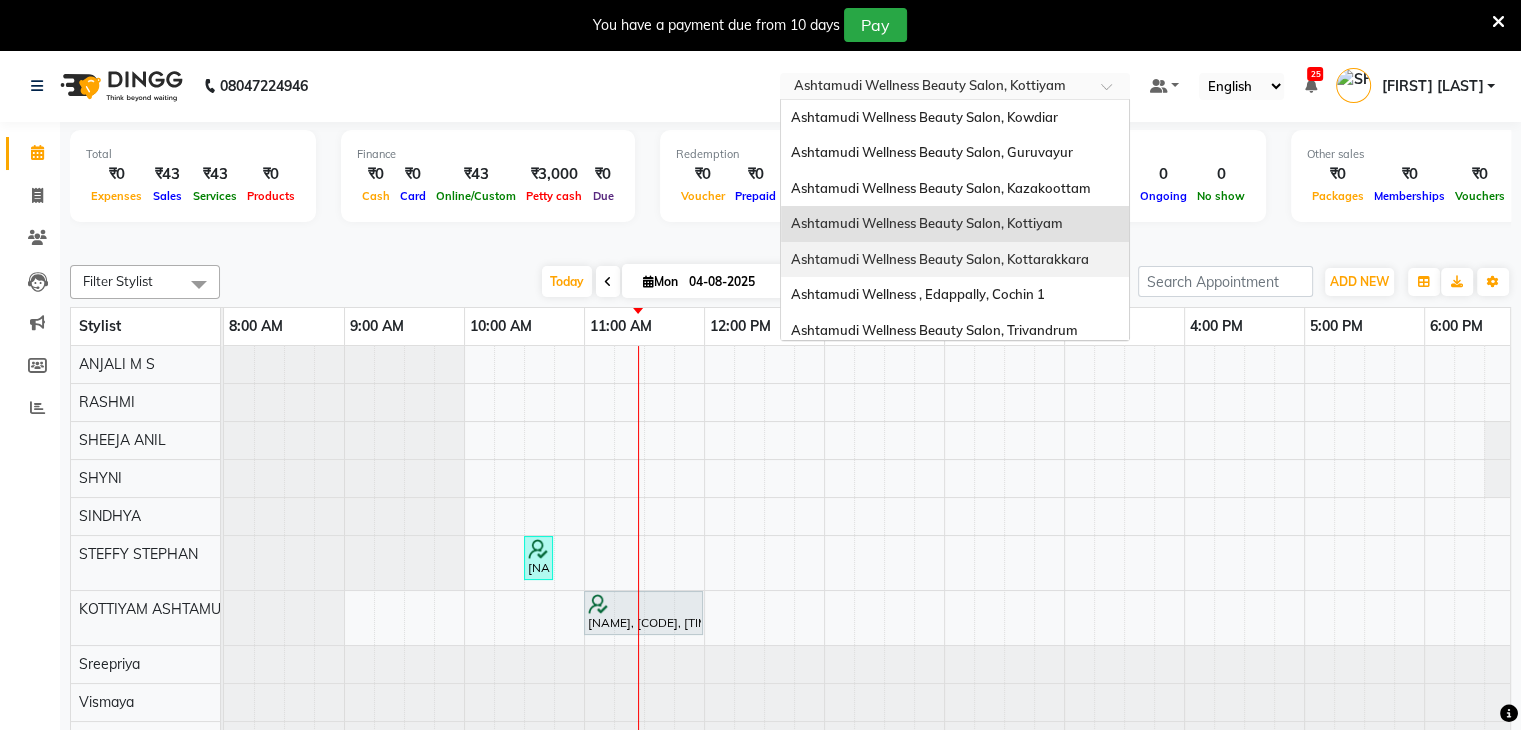 click on "Ashtamudi Wellness Beauty Salon, Kottarakkara" at bounding box center [955, 260] 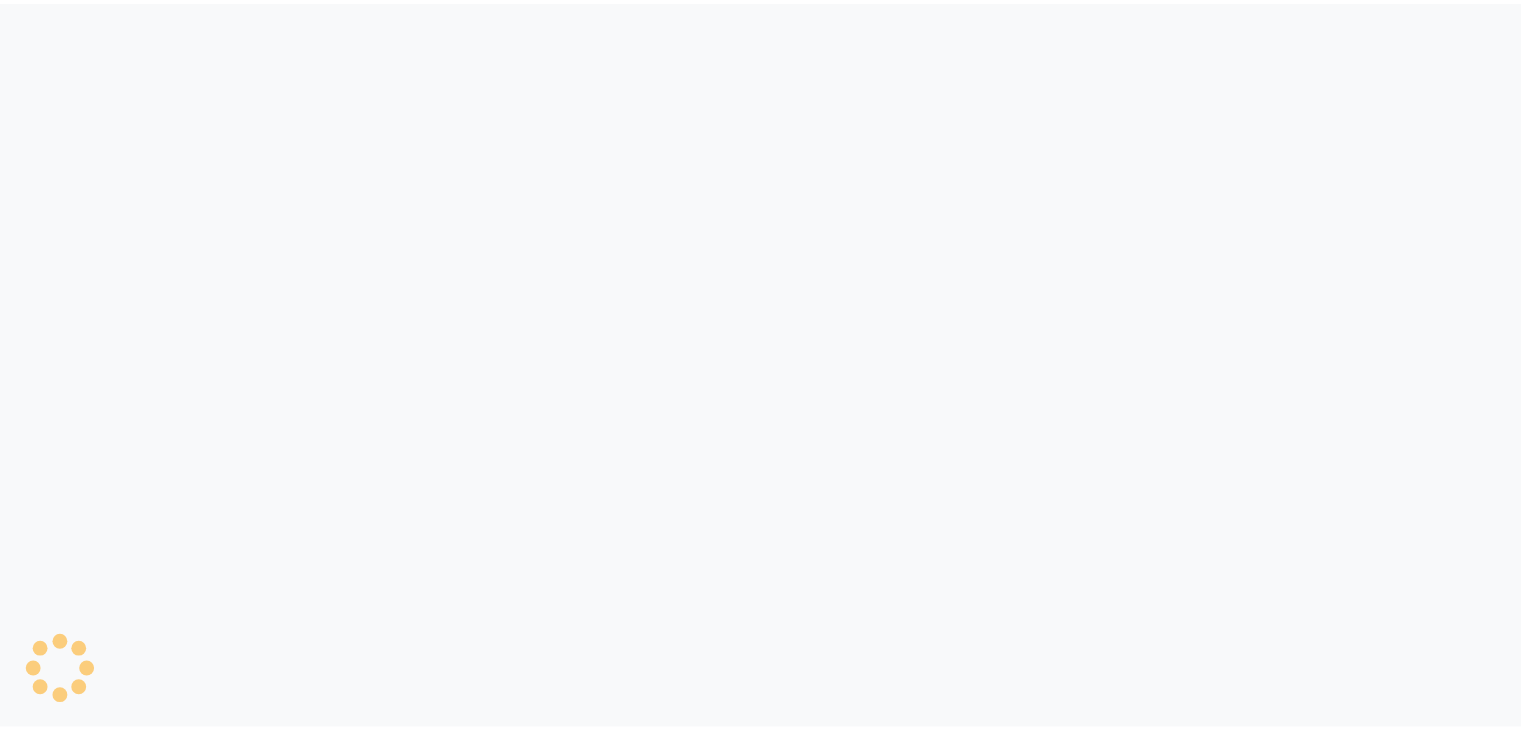 scroll, scrollTop: 0, scrollLeft: 0, axis: both 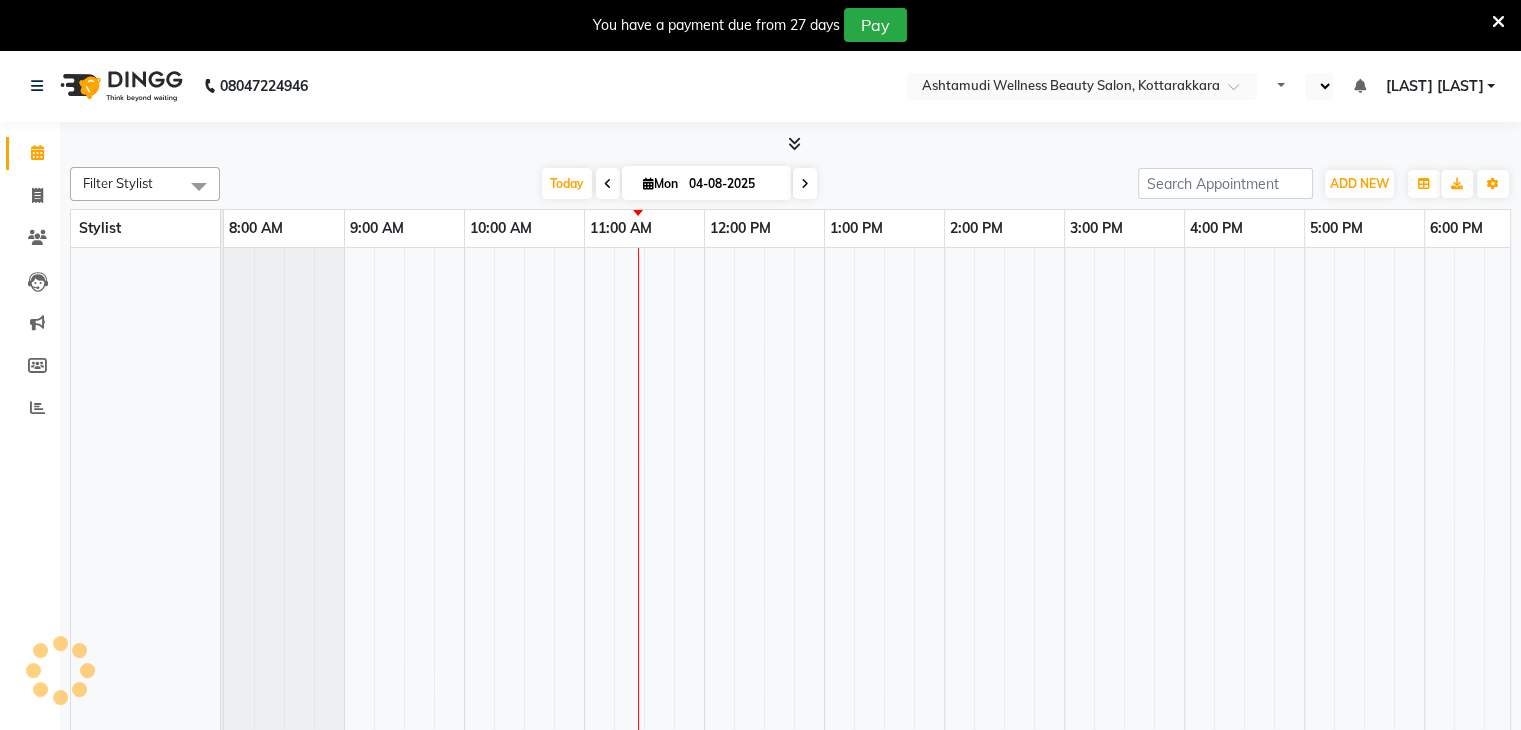 select on "en" 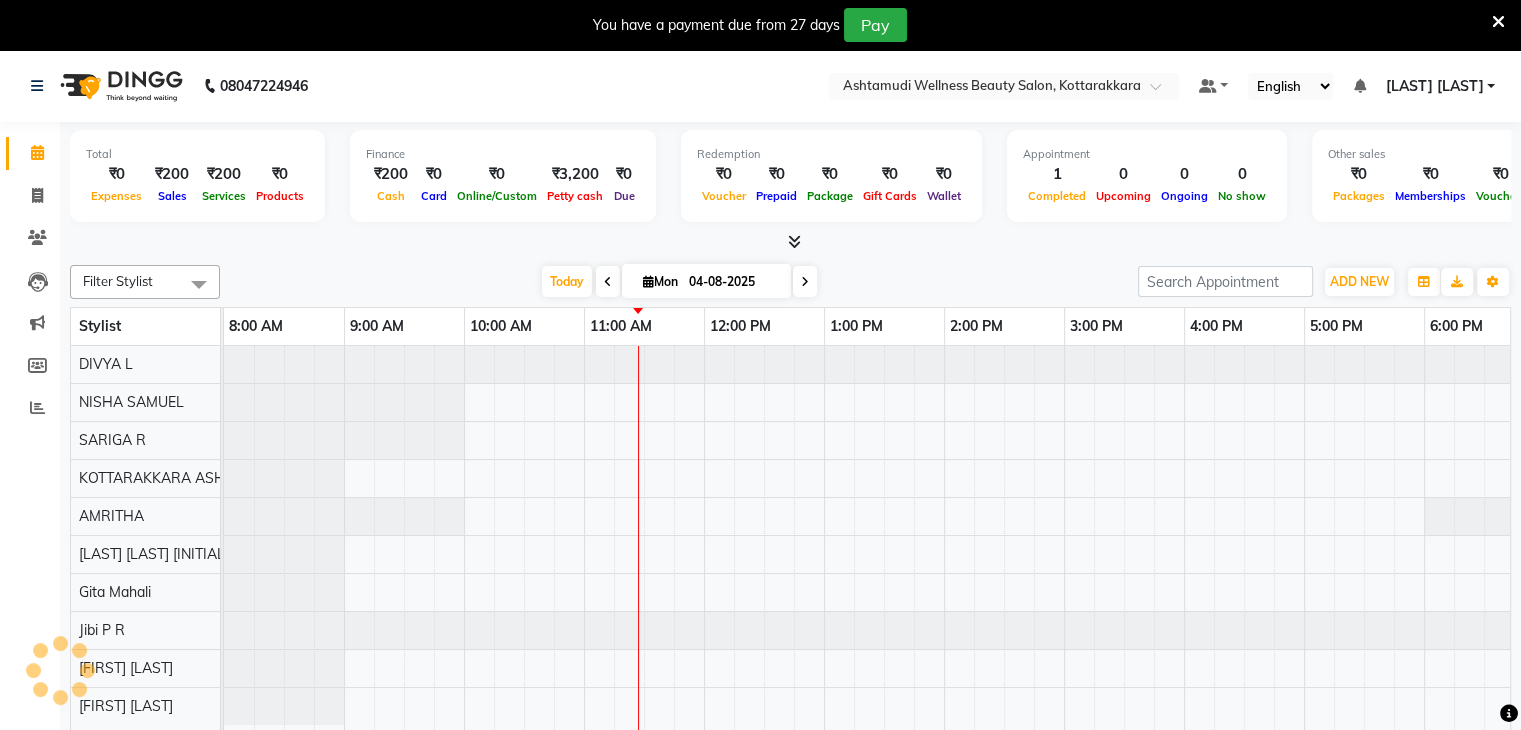 scroll, scrollTop: 0, scrollLeft: 0, axis: both 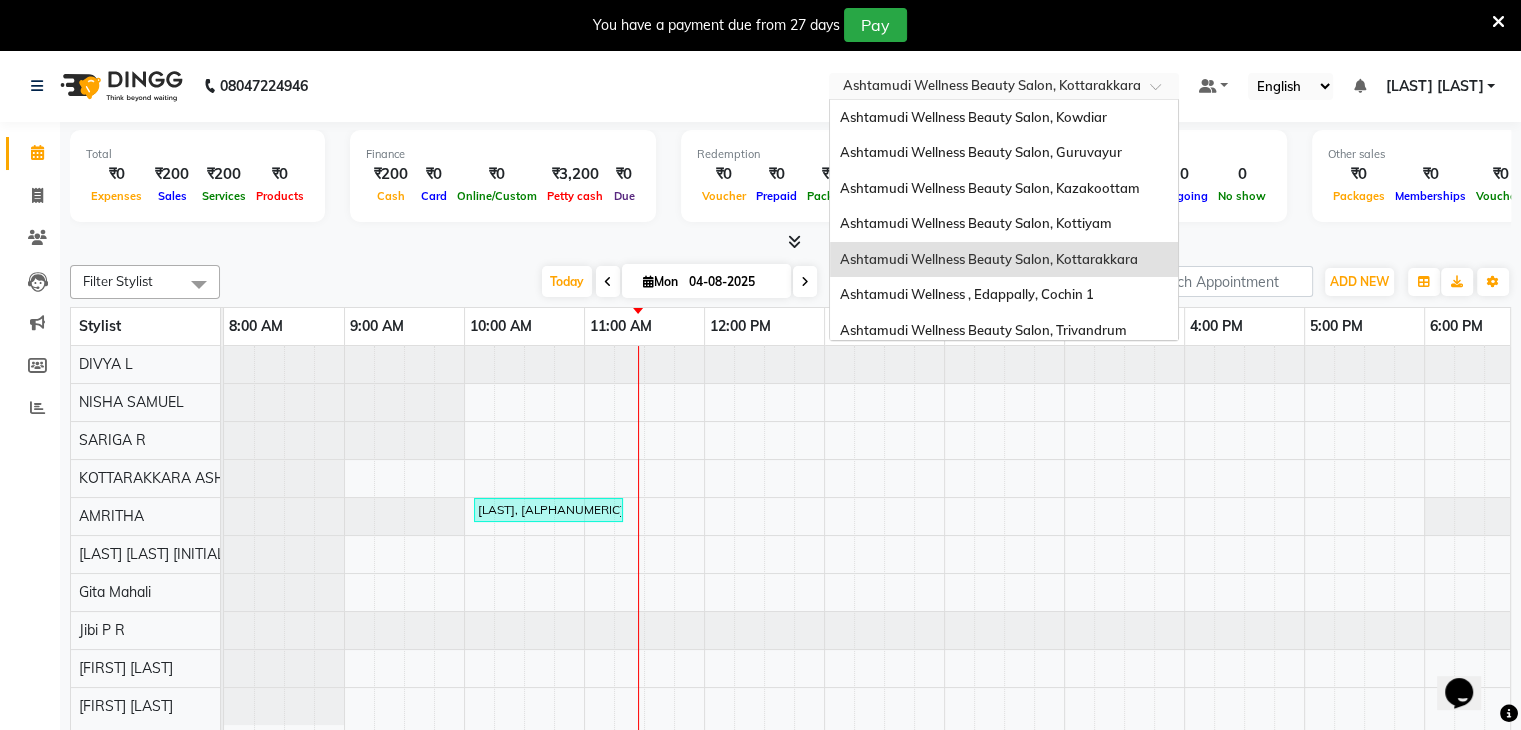 click at bounding box center (984, 88) 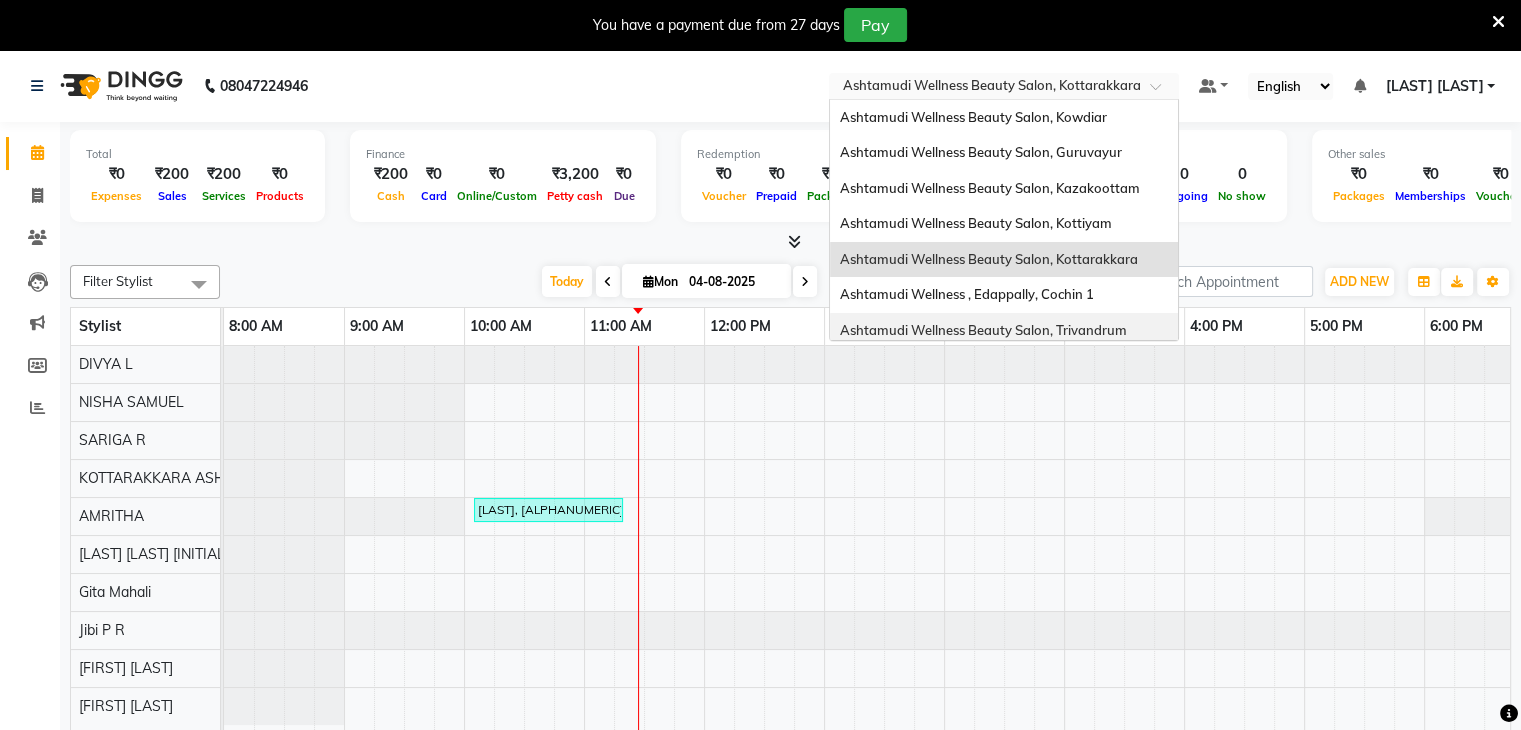 click on "Ashtamudi Wellness Beauty Salon, Trivandrum" at bounding box center [1004, 331] 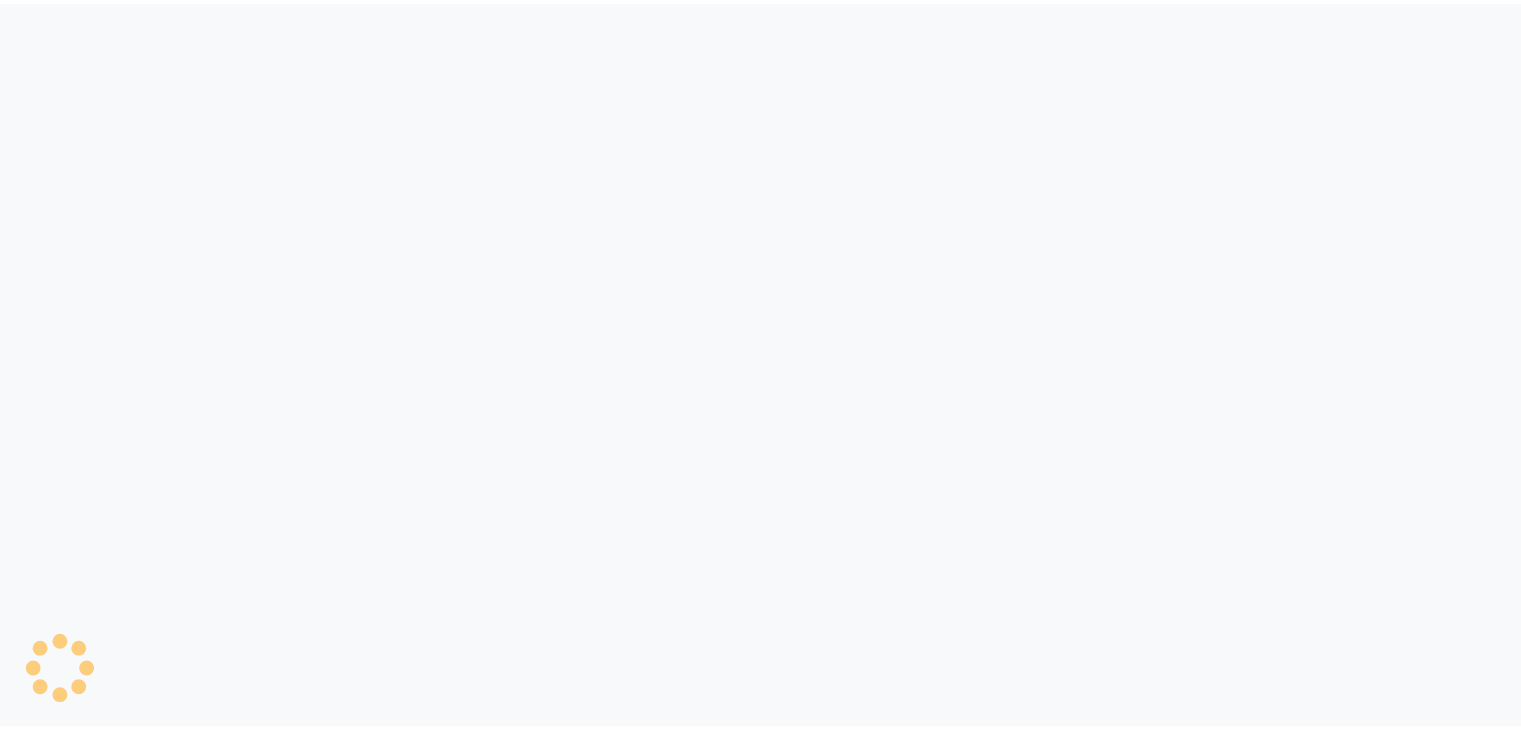 scroll, scrollTop: 0, scrollLeft: 0, axis: both 